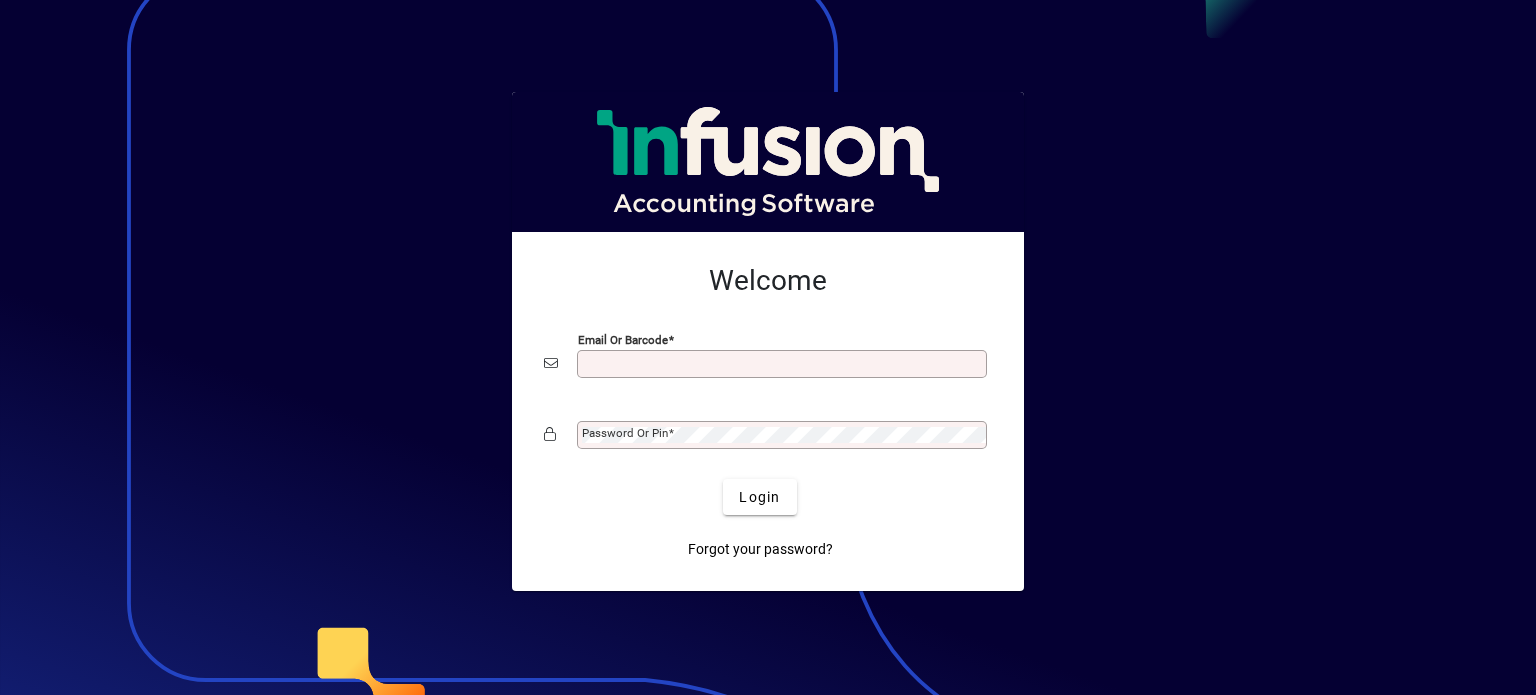 scroll, scrollTop: 0, scrollLeft: 0, axis: both 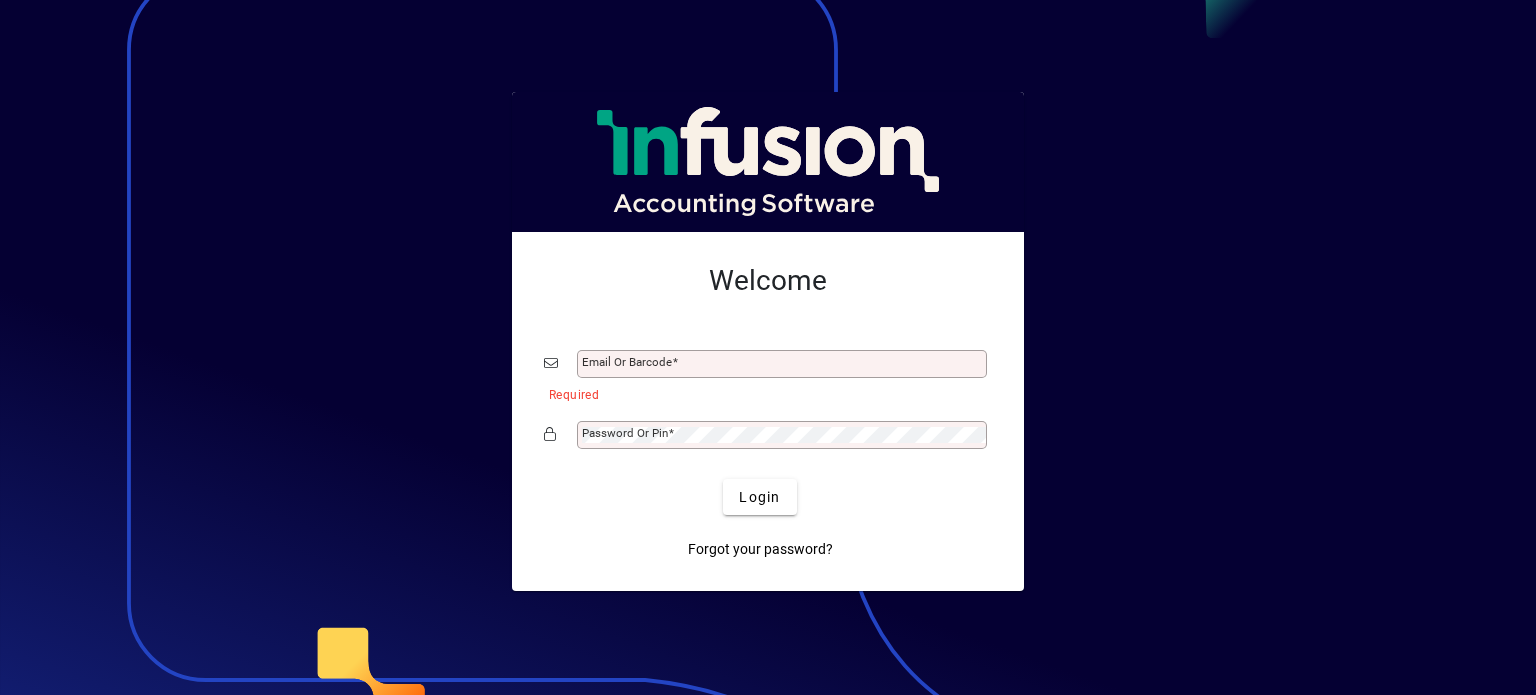 click on "Email or Barcode" 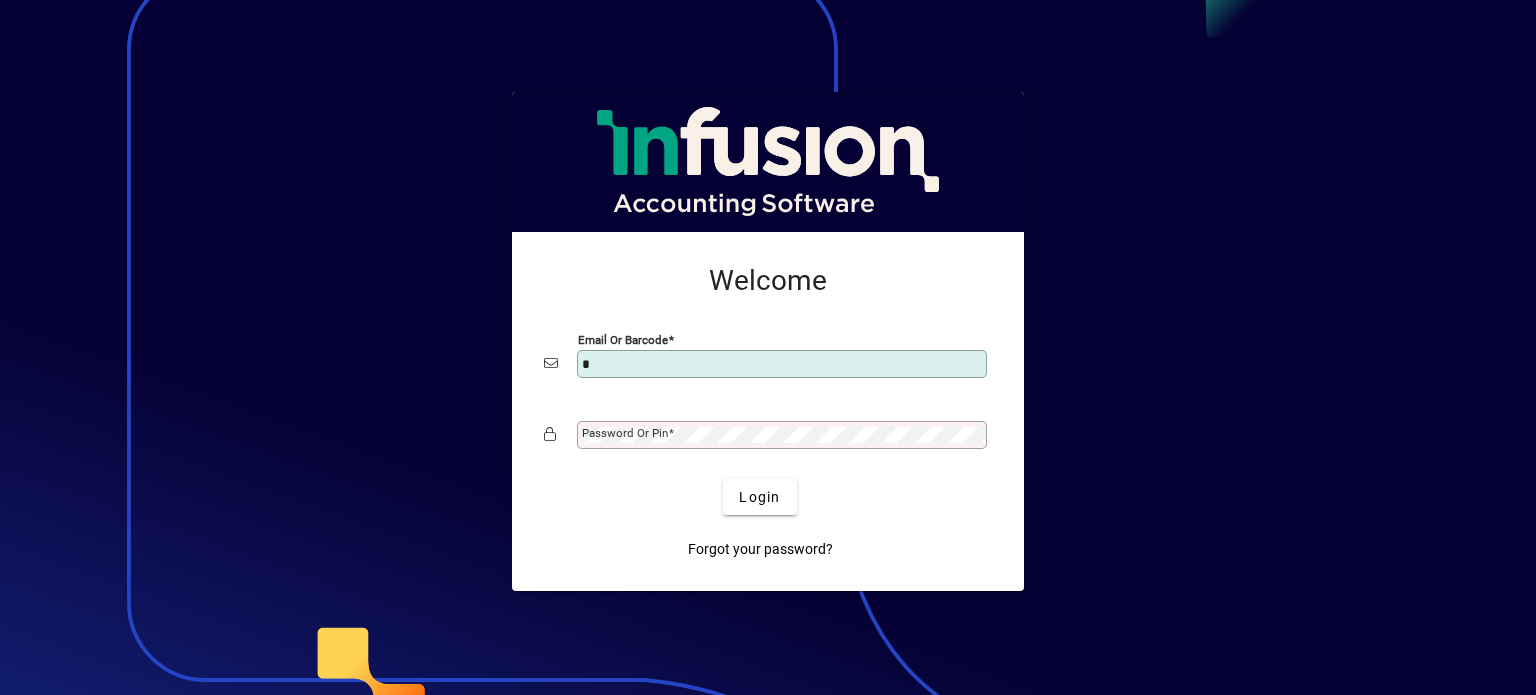 type on "**********" 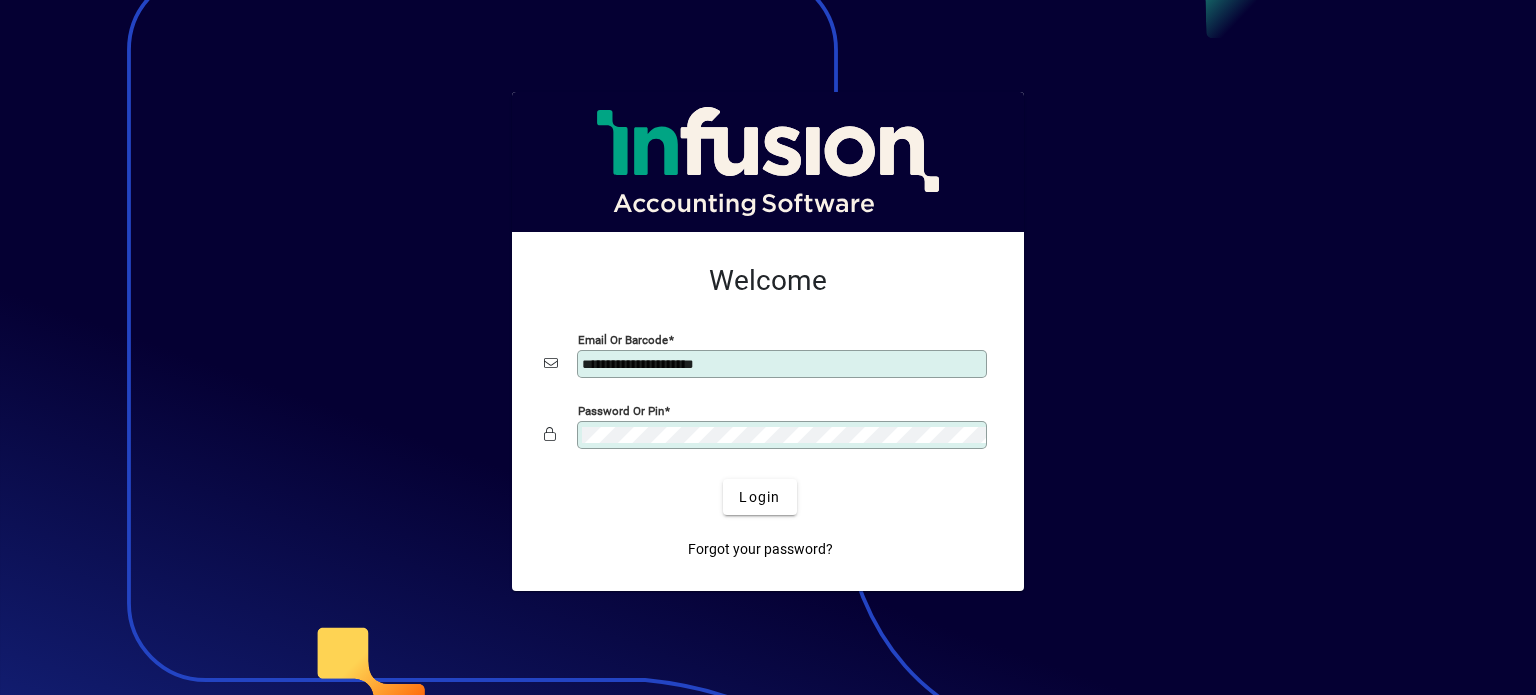 click on "Login" 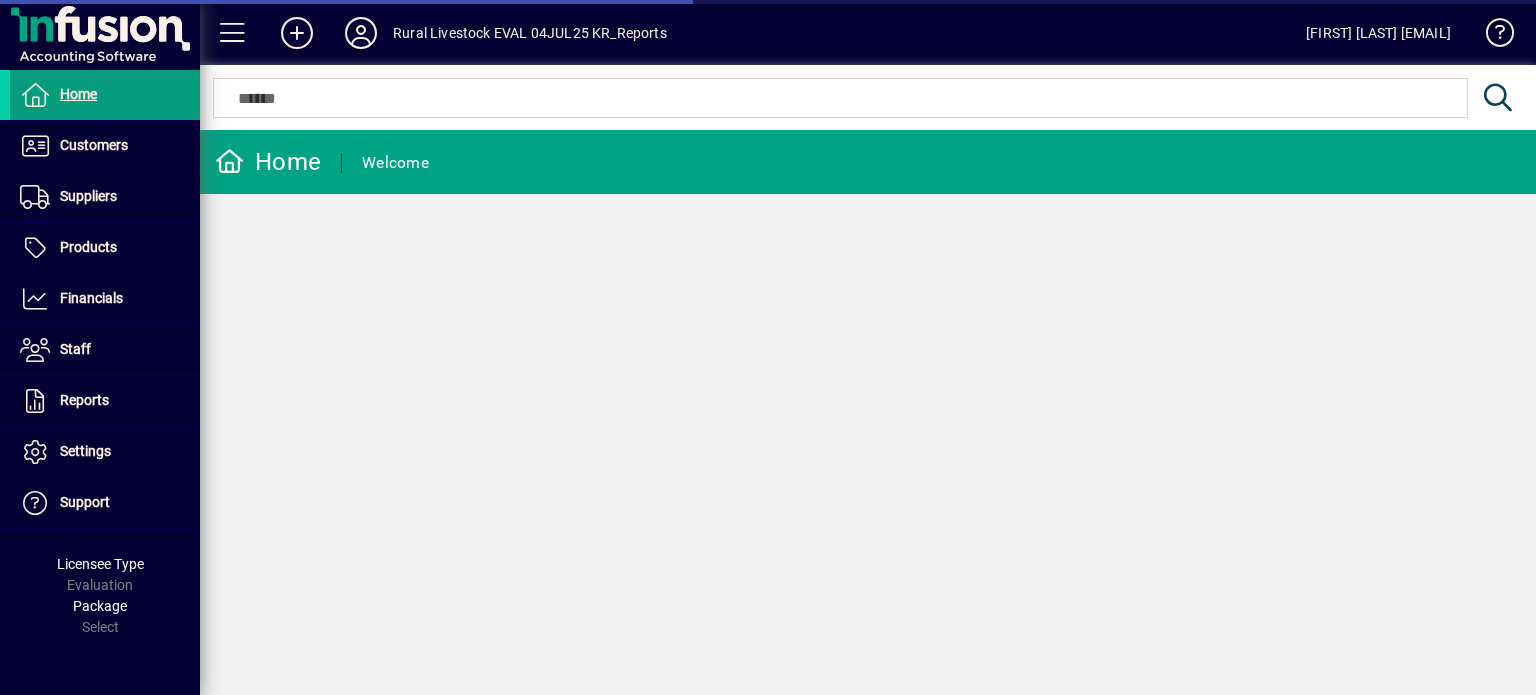 scroll, scrollTop: 0, scrollLeft: 0, axis: both 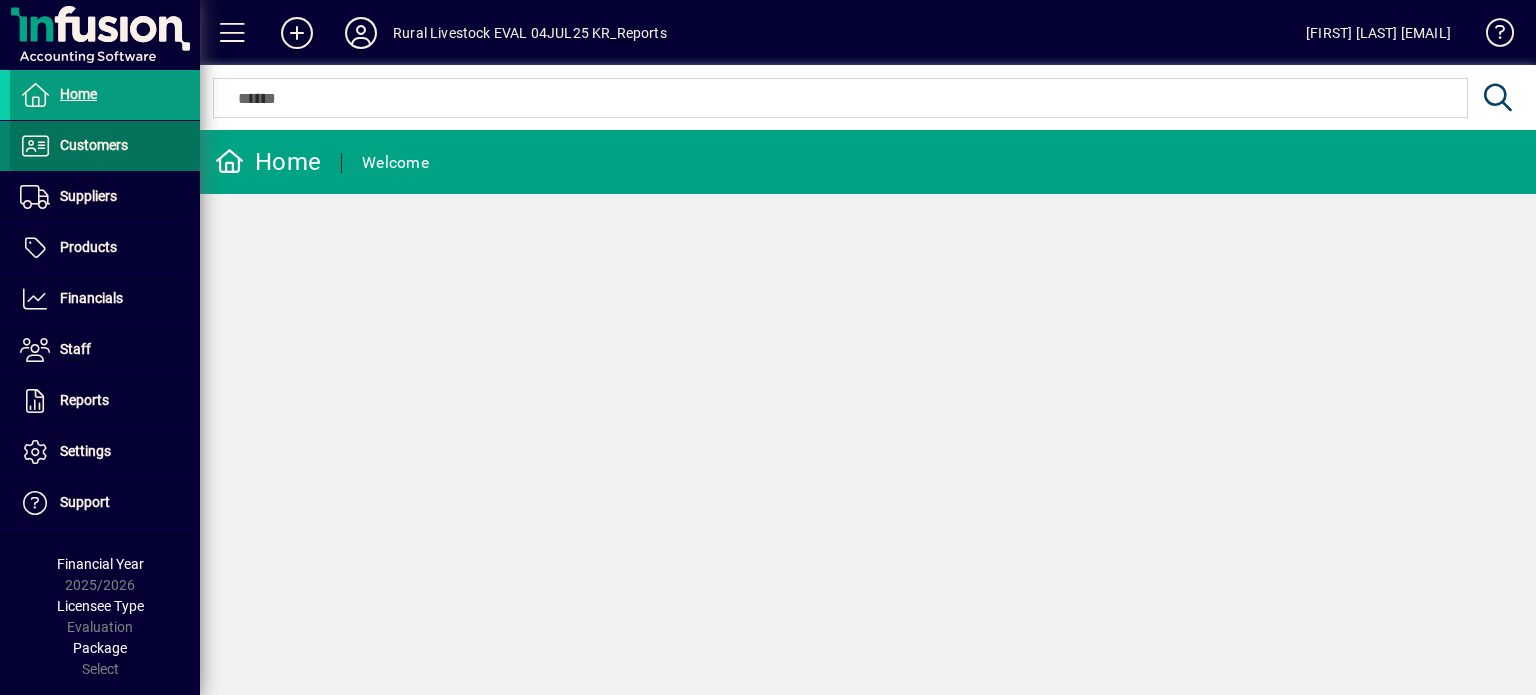 click at bounding box center (105, 146) 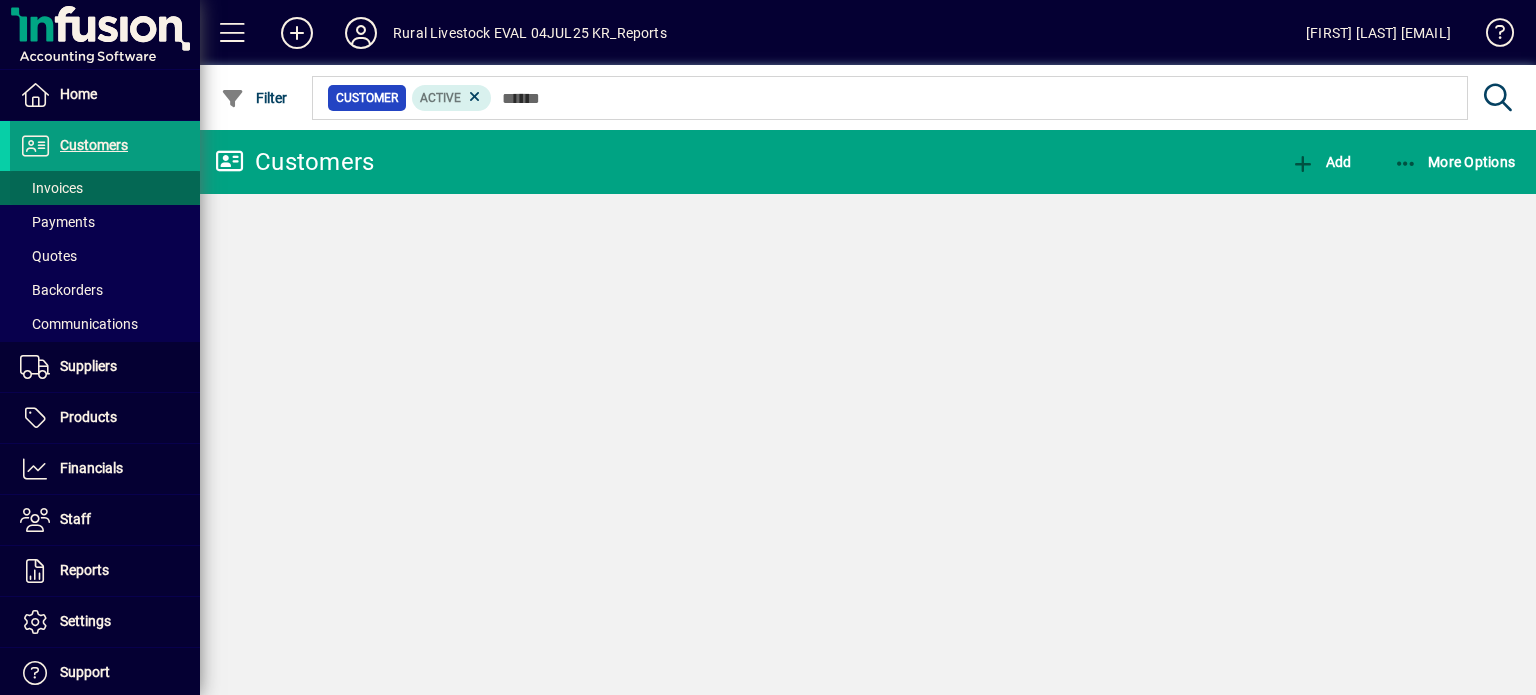 click at bounding box center [105, 188] 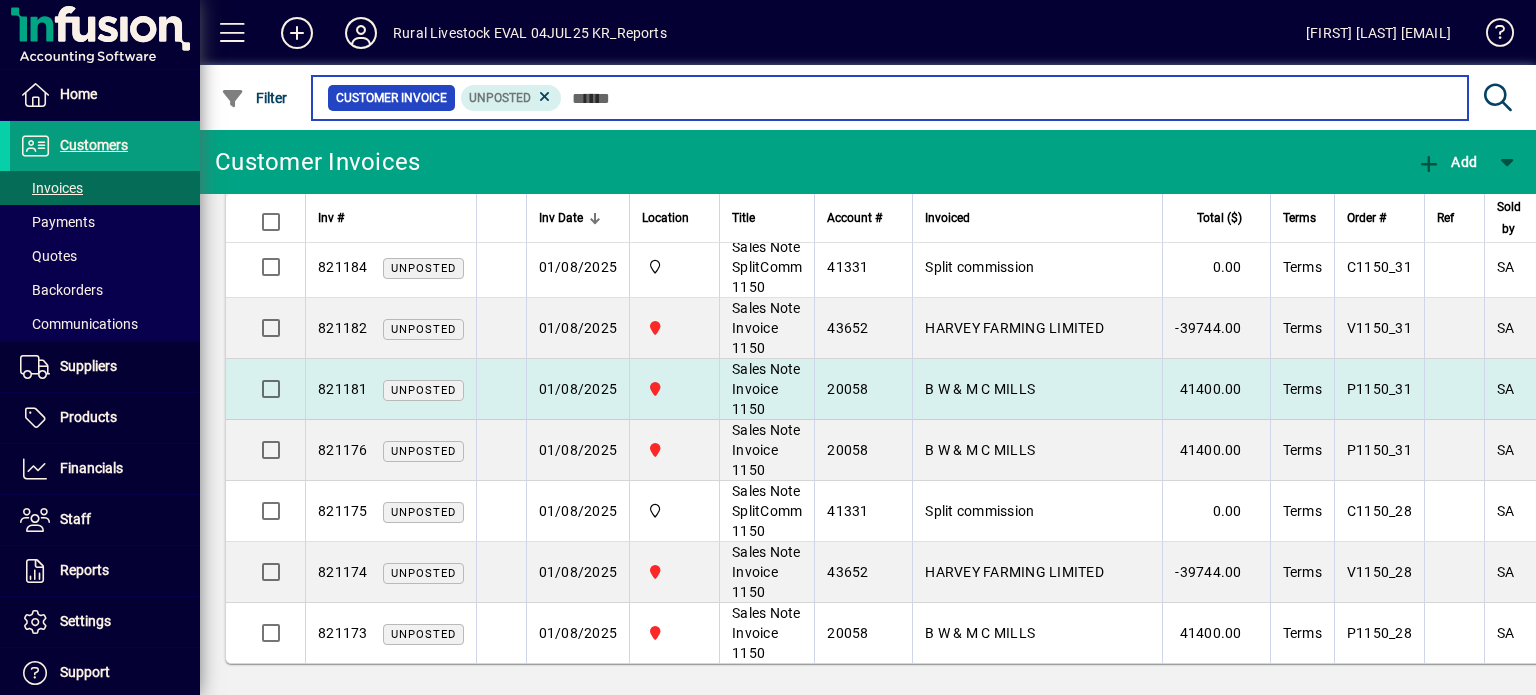 scroll, scrollTop: 0, scrollLeft: 0, axis: both 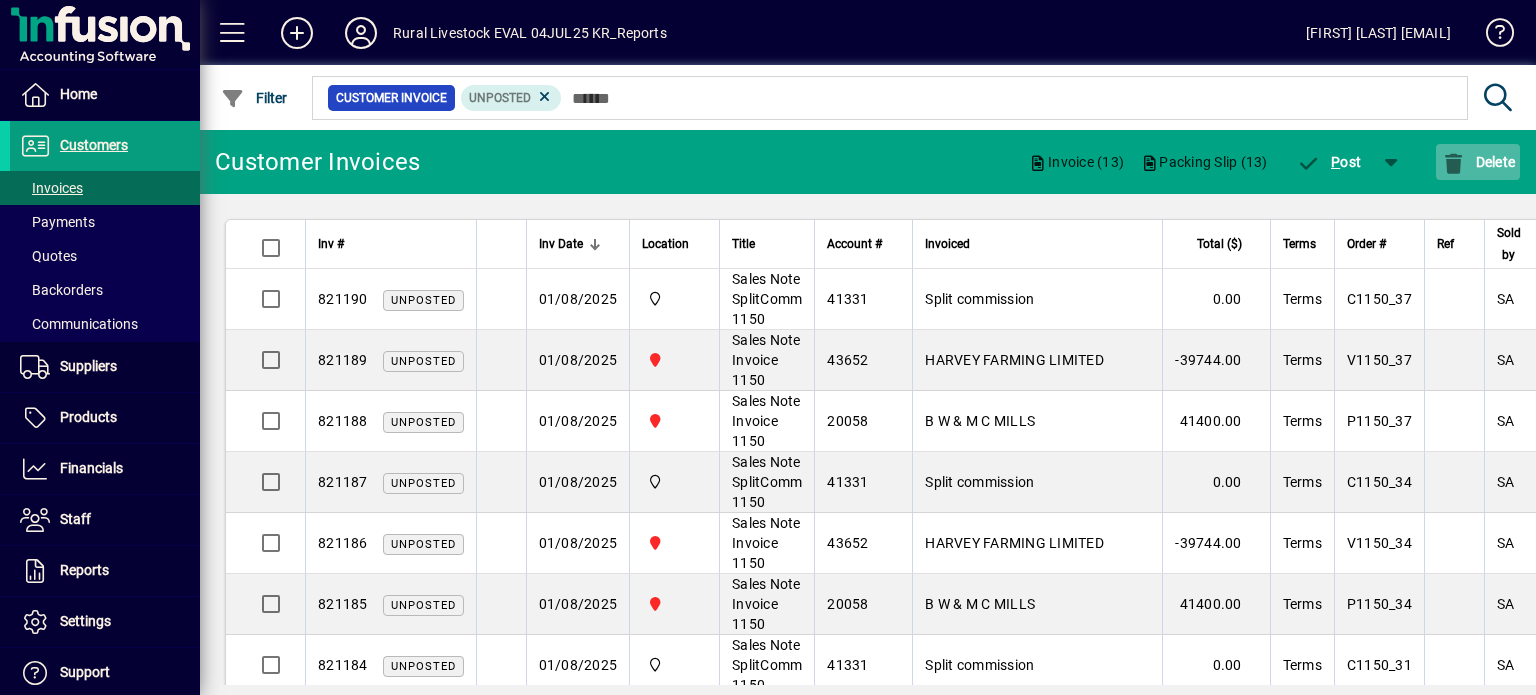 click 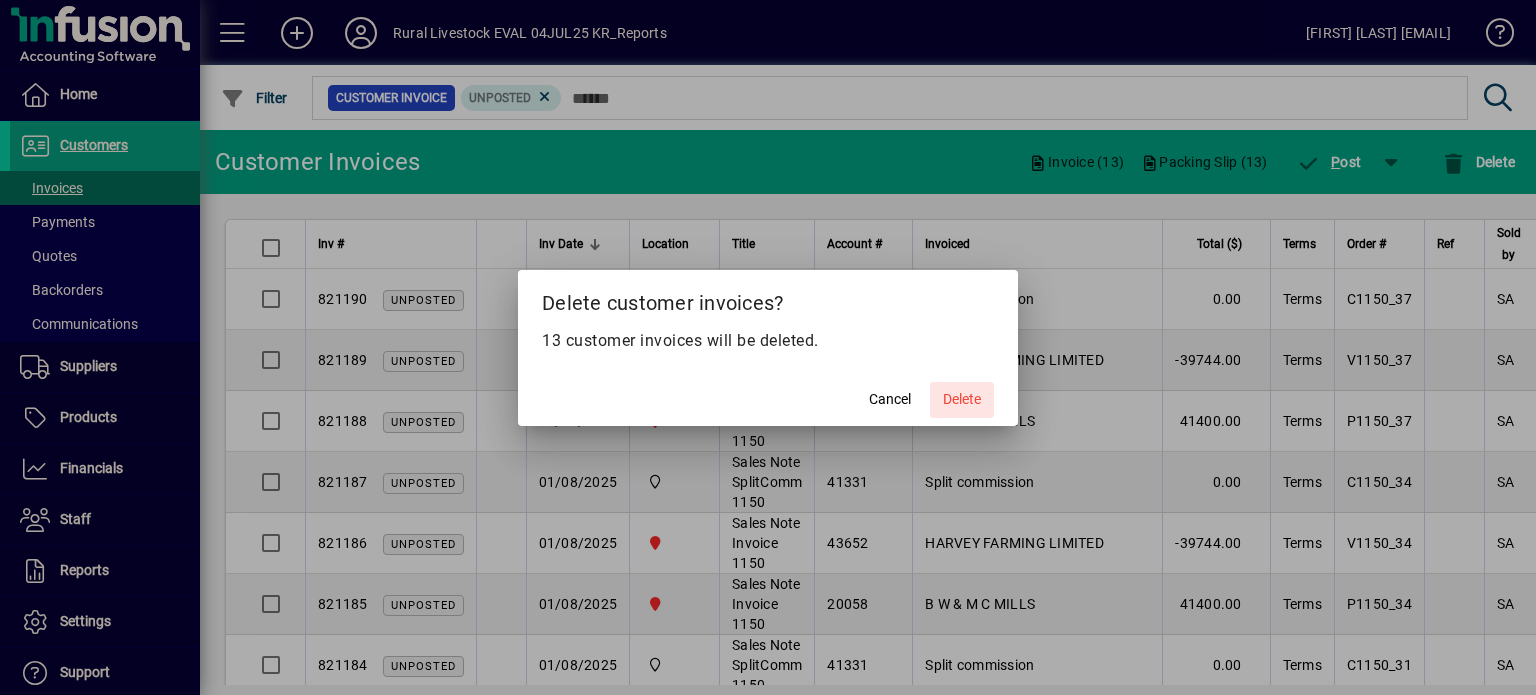 click on "Delete" 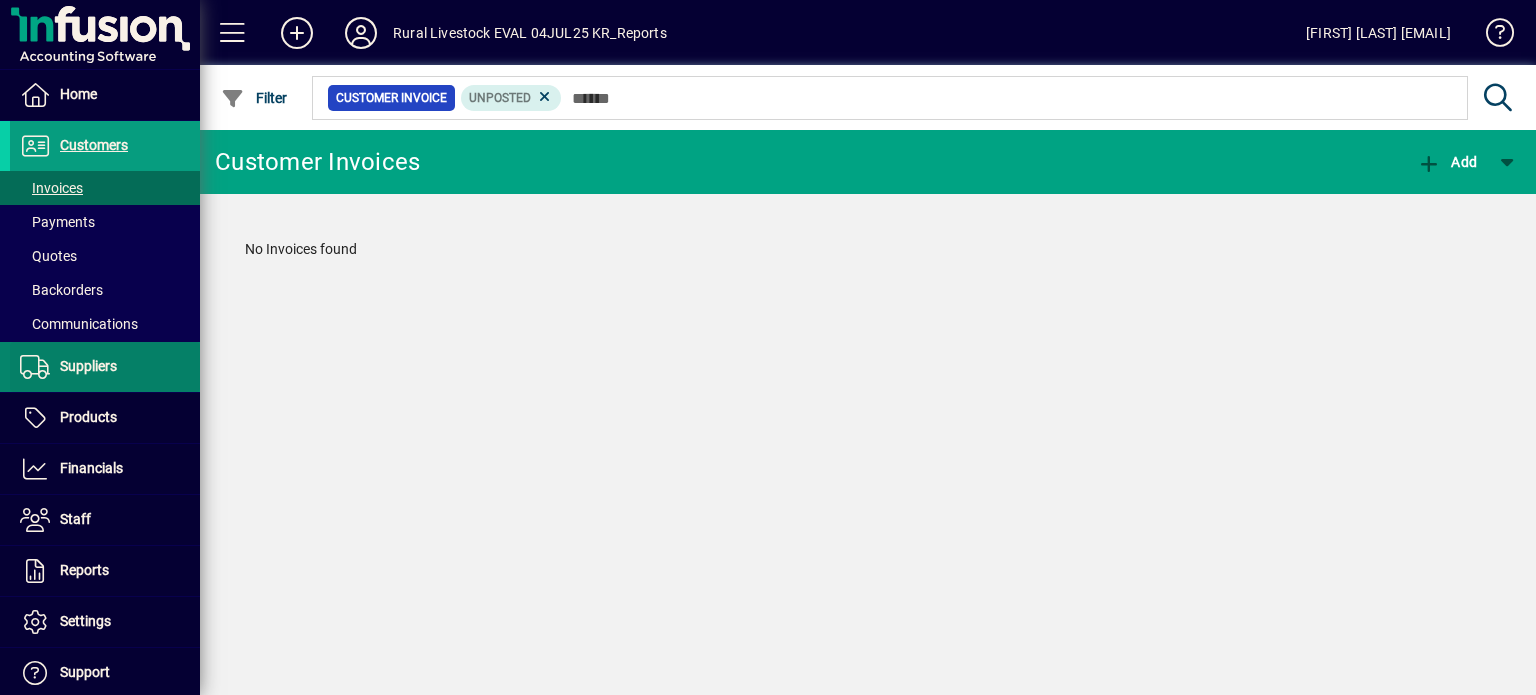 drag, startPoint x: 115, startPoint y: 409, endPoint x: 136, endPoint y: 383, distance: 33.42155 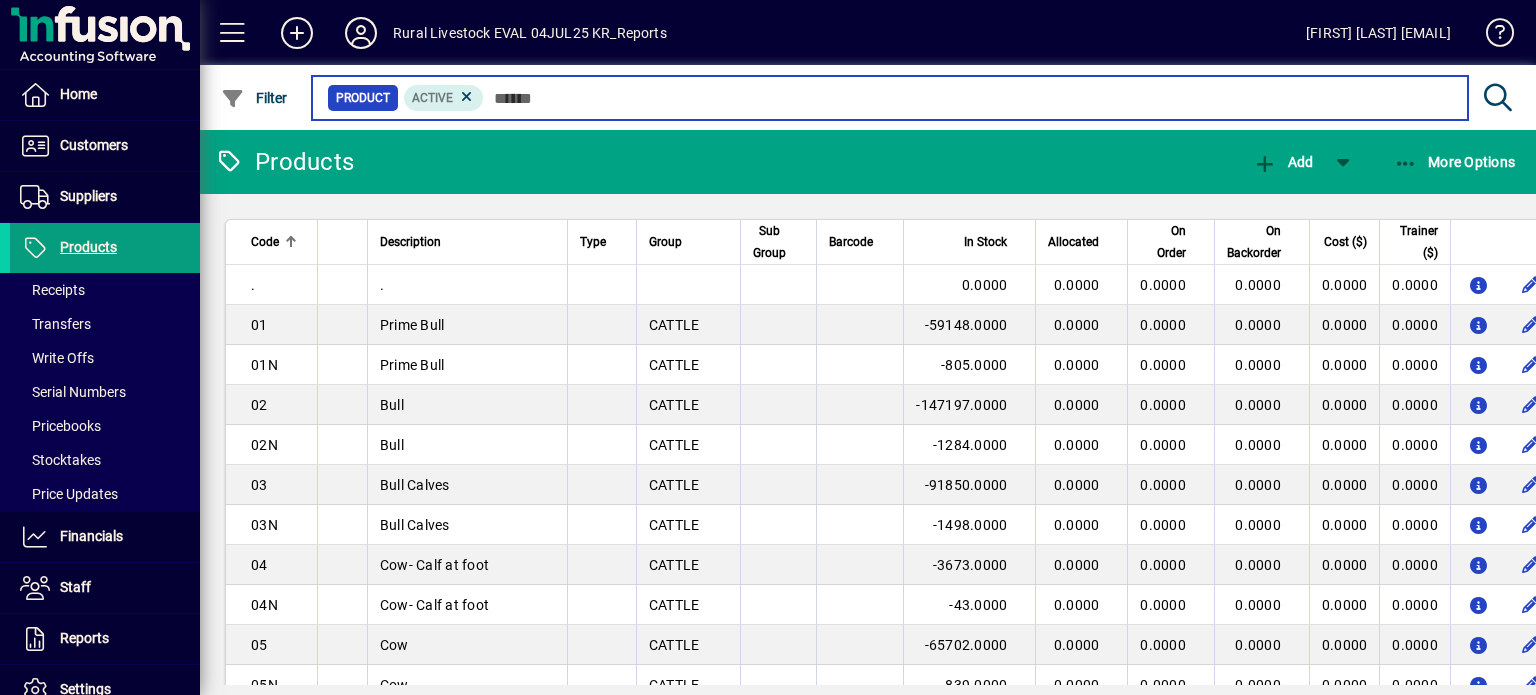 click at bounding box center [968, 98] 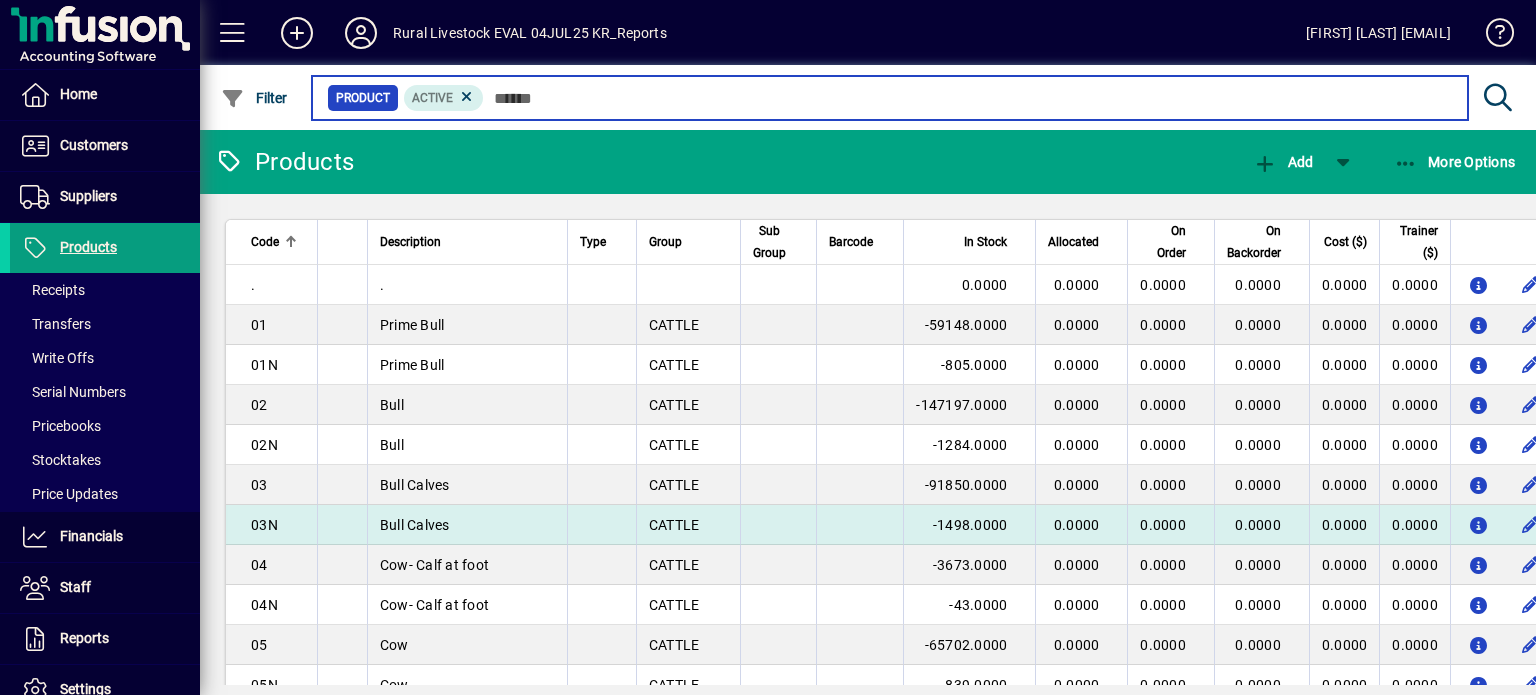 scroll, scrollTop: 0, scrollLeft: 0, axis: both 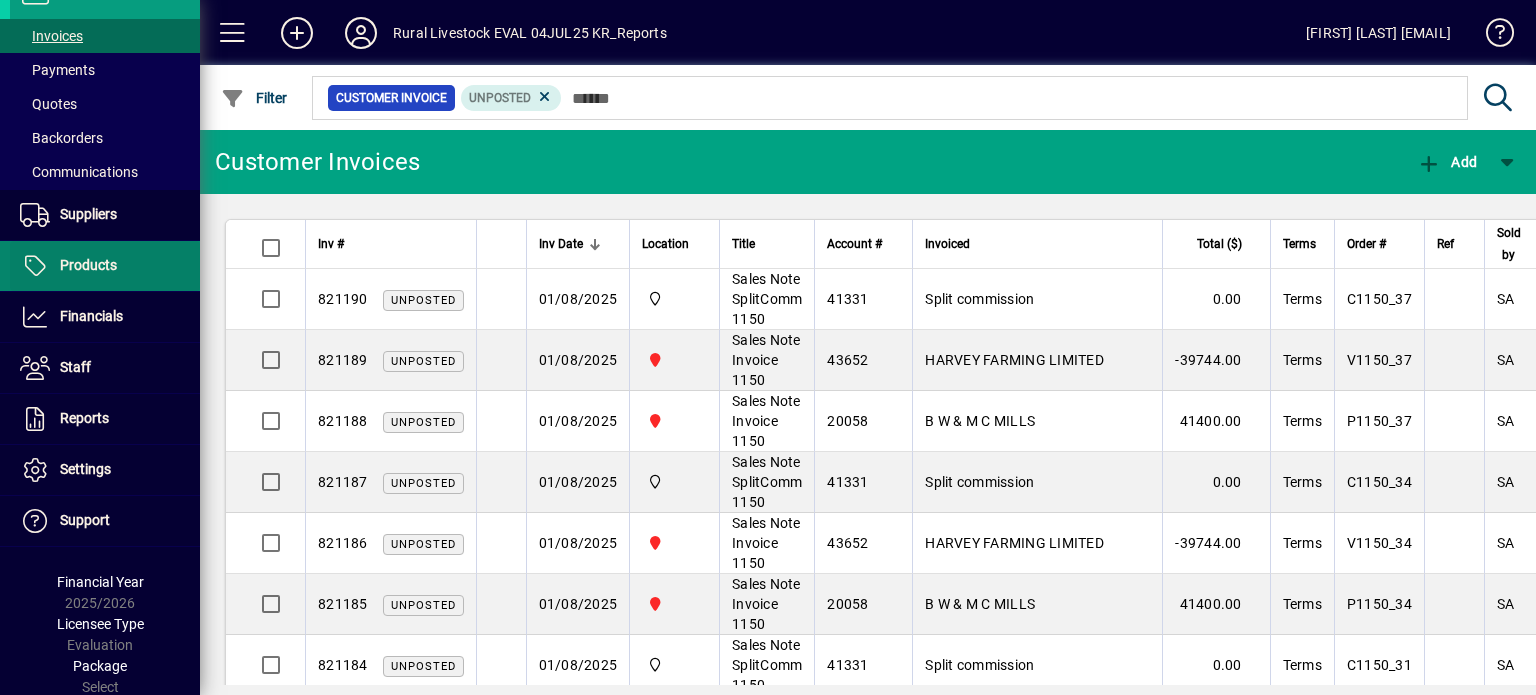 click on "Products" at bounding box center [88, 265] 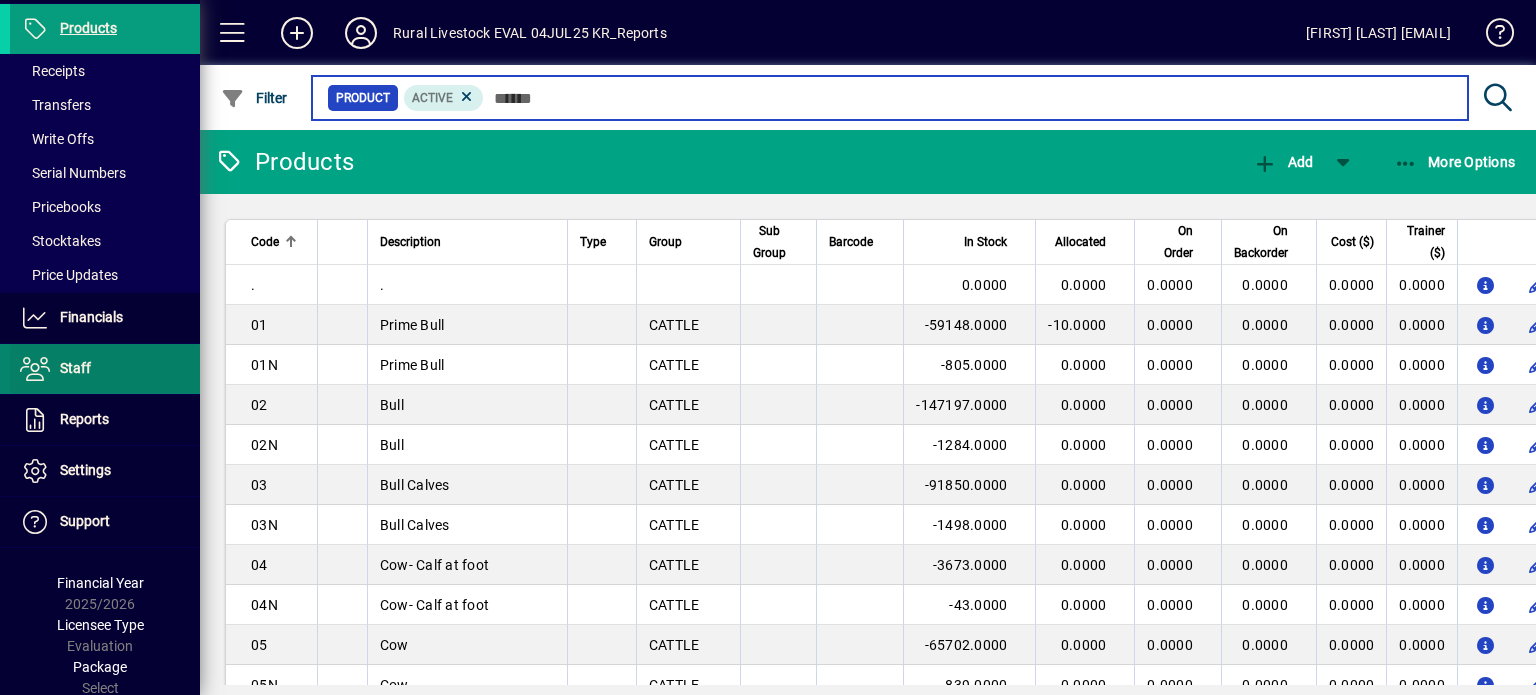 scroll, scrollTop: 220, scrollLeft: 0, axis: vertical 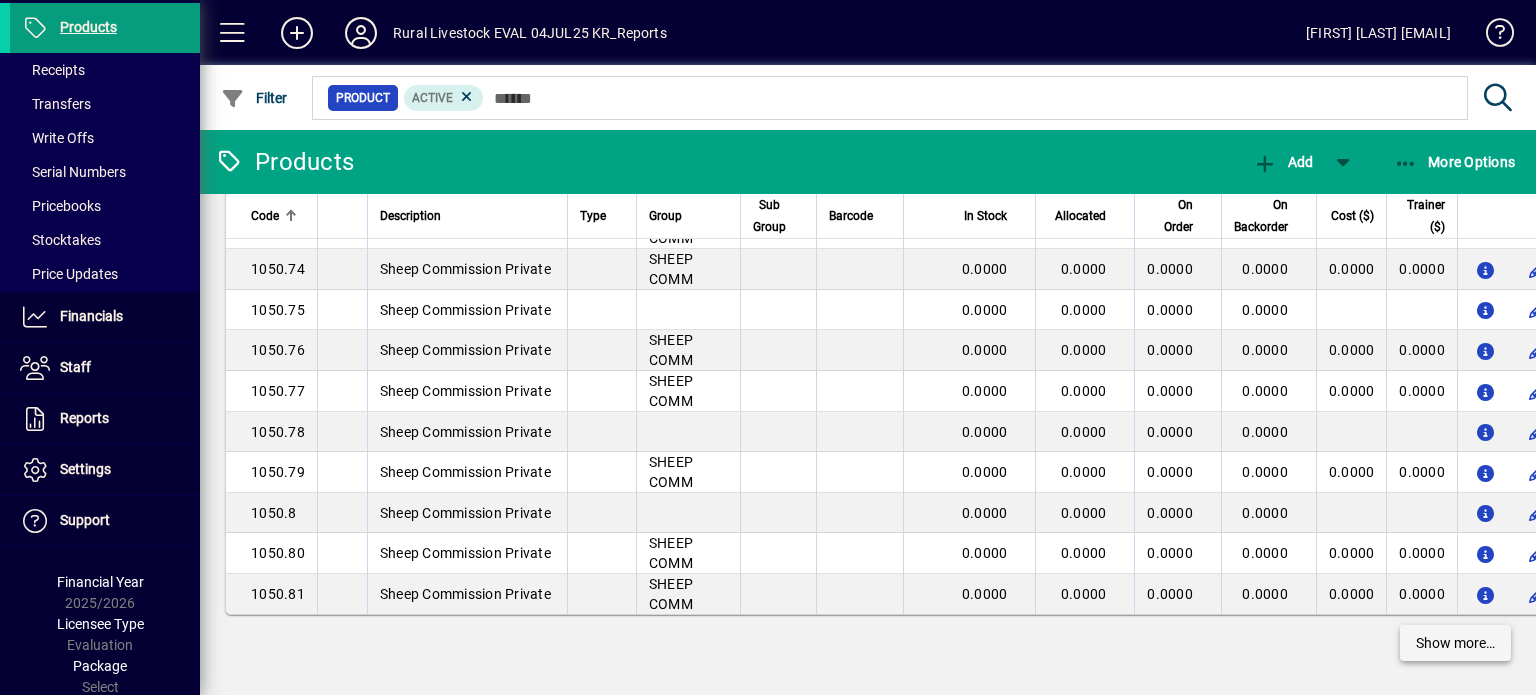 click on "Show more…" 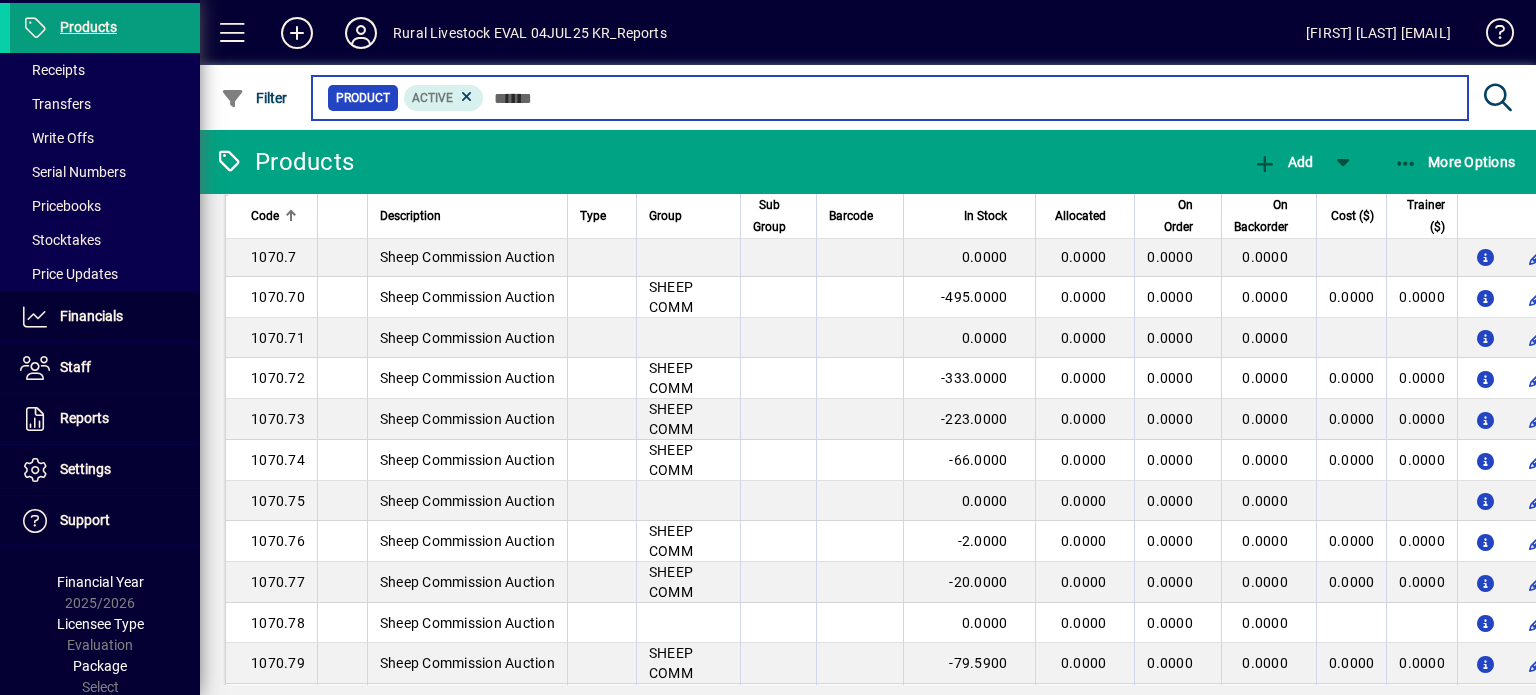 scroll, scrollTop: 7742, scrollLeft: 0, axis: vertical 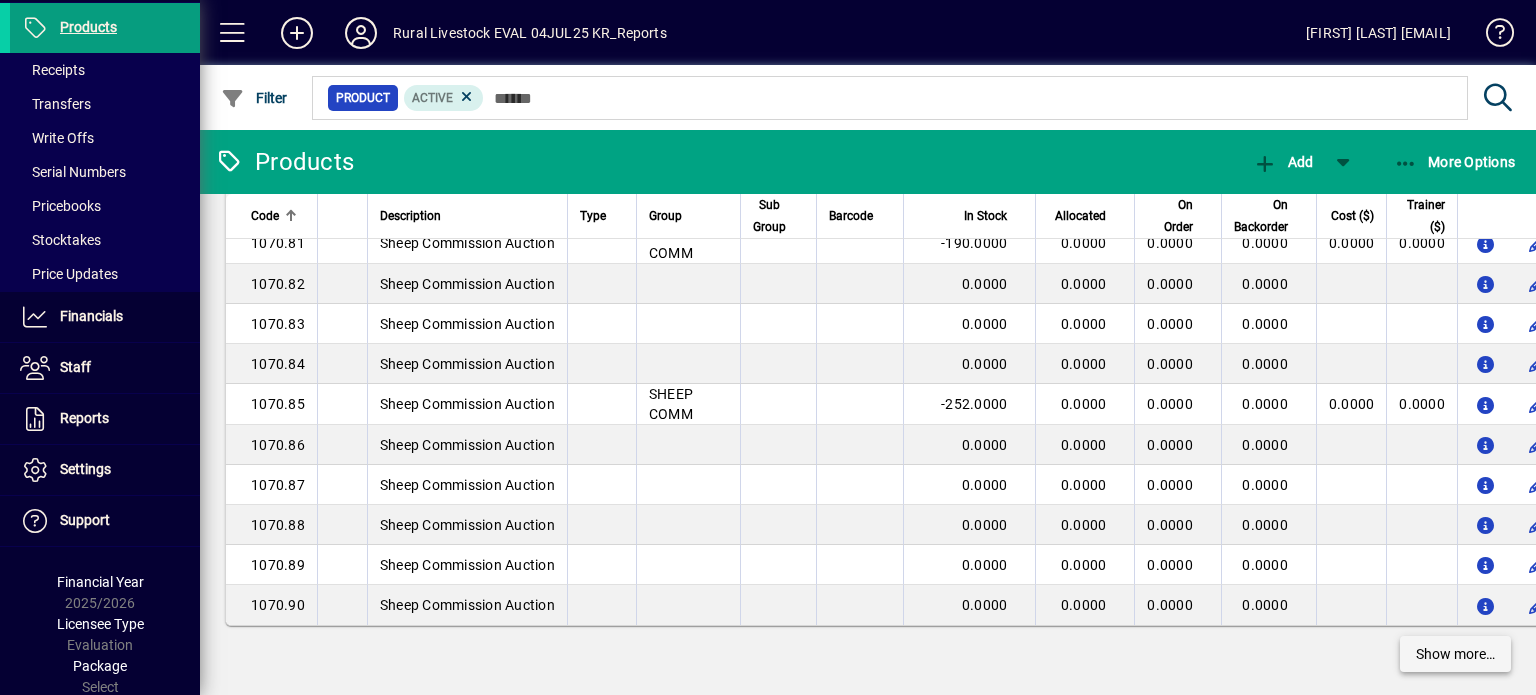 click on "Show more…" 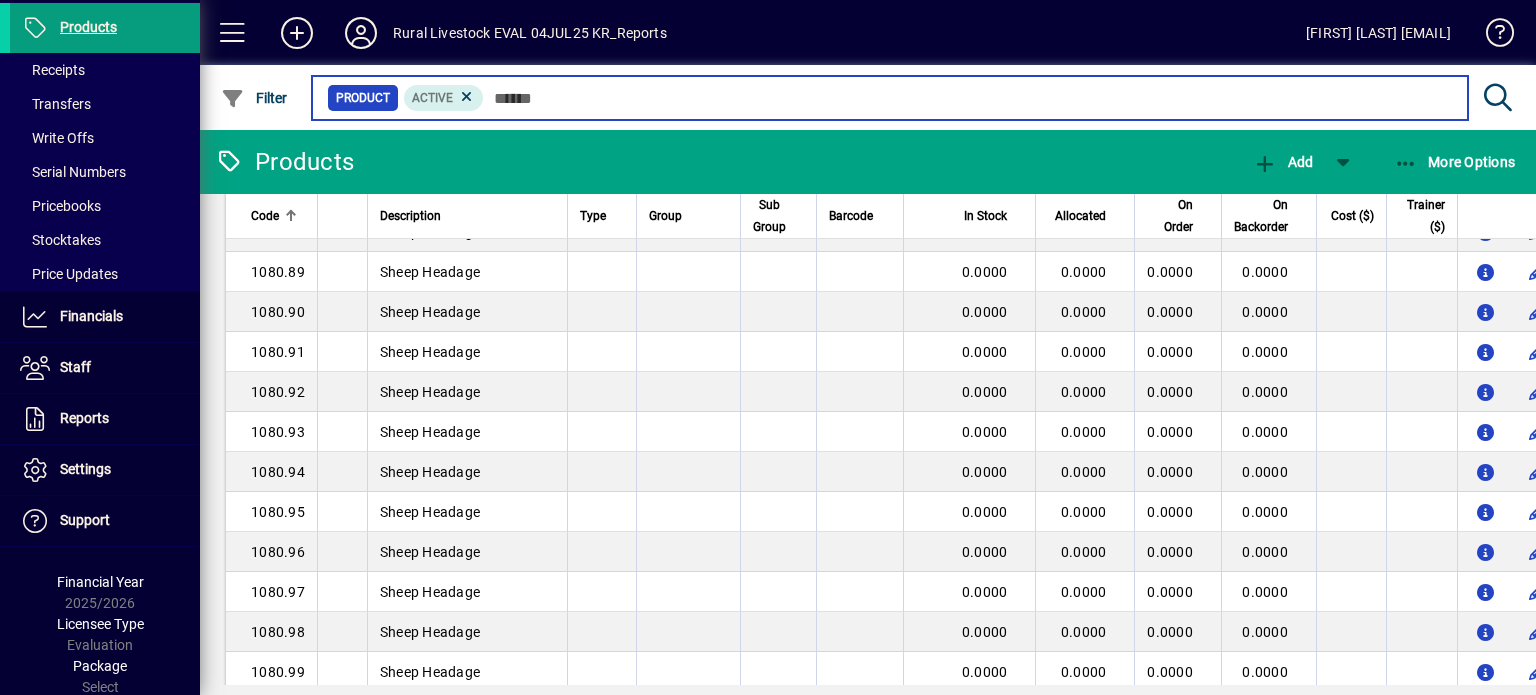 scroll, scrollTop: 11761, scrollLeft: 0, axis: vertical 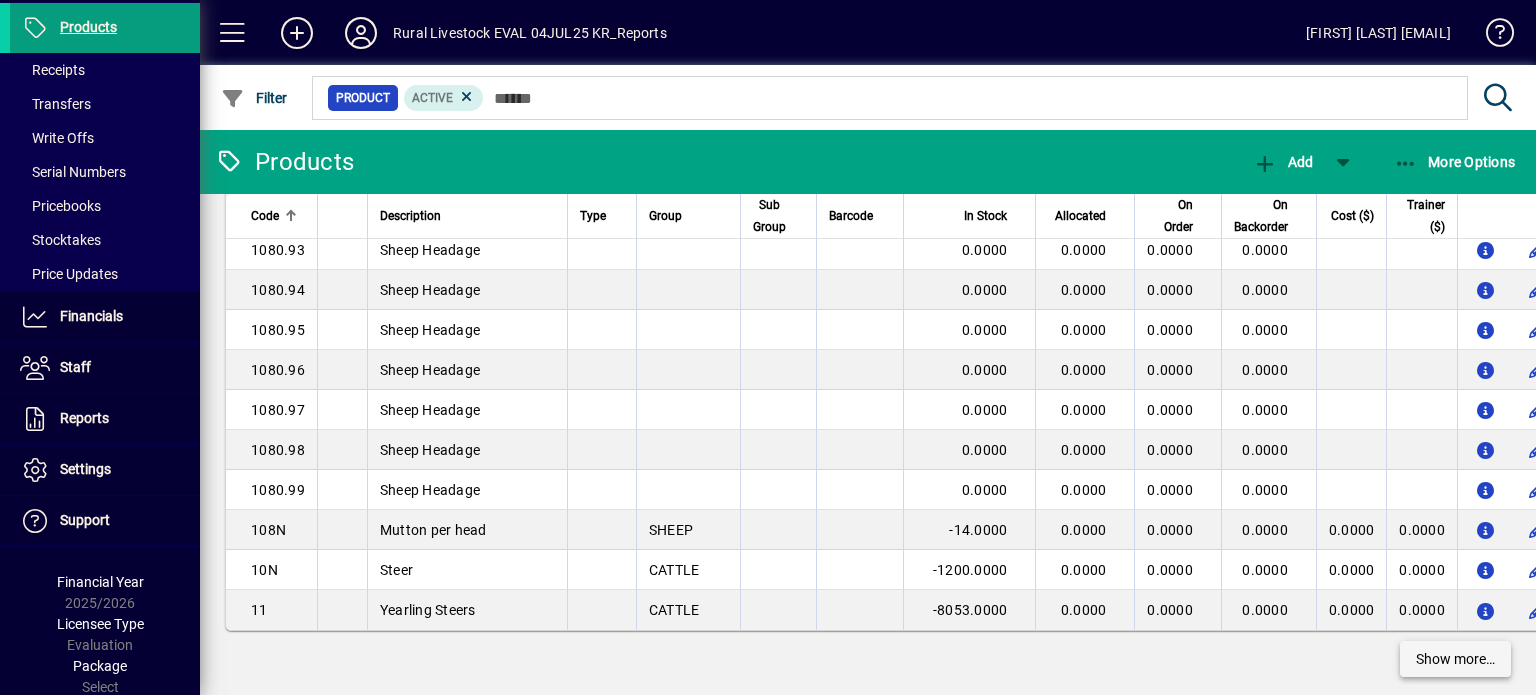 click on "Show more…" 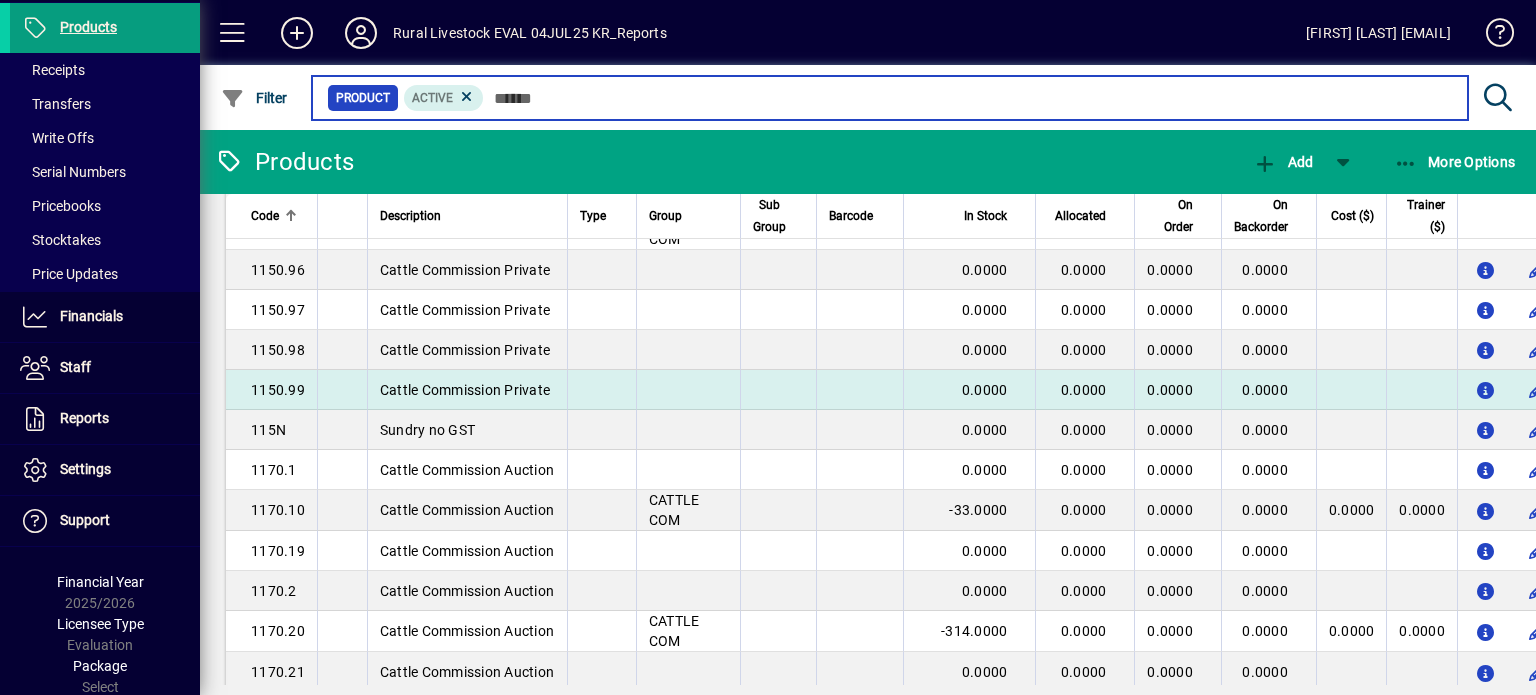 scroll, scrollTop: 15807, scrollLeft: 0, axis: vertical 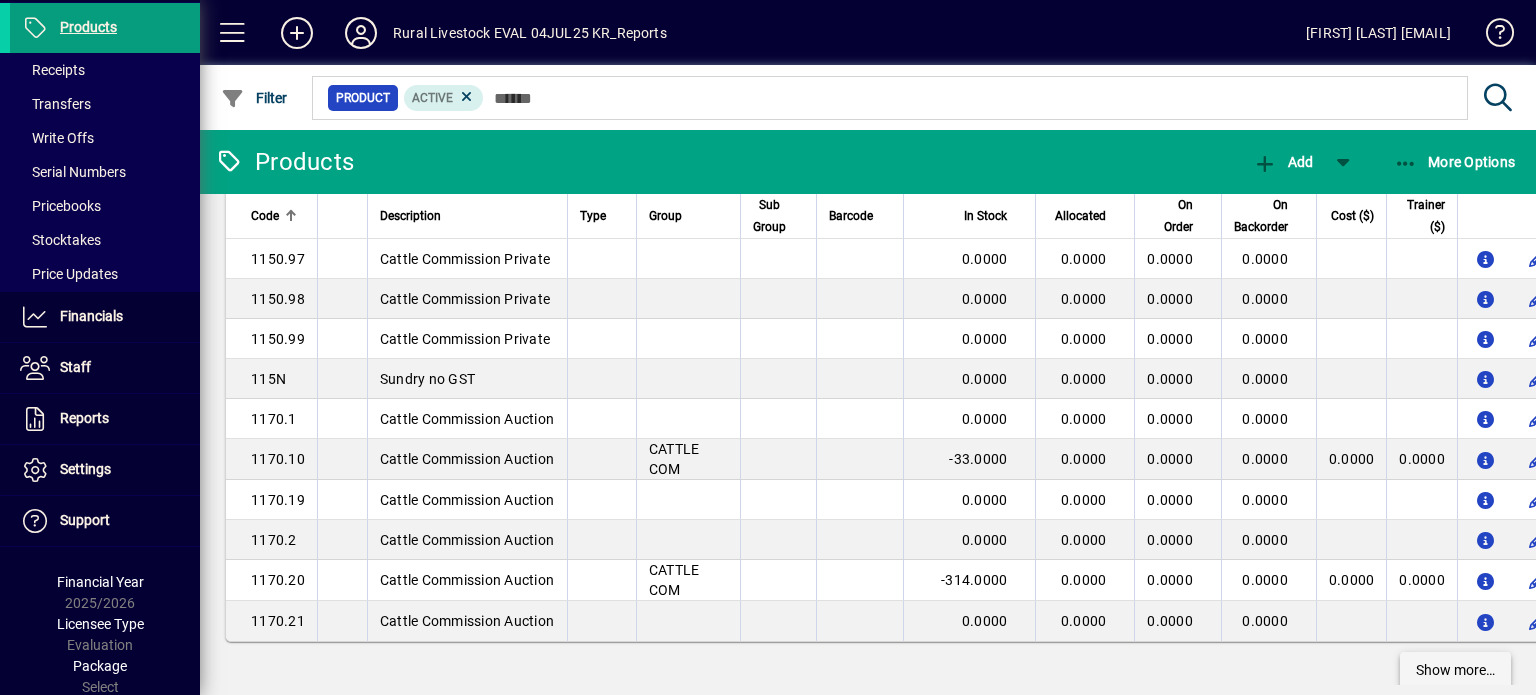 click 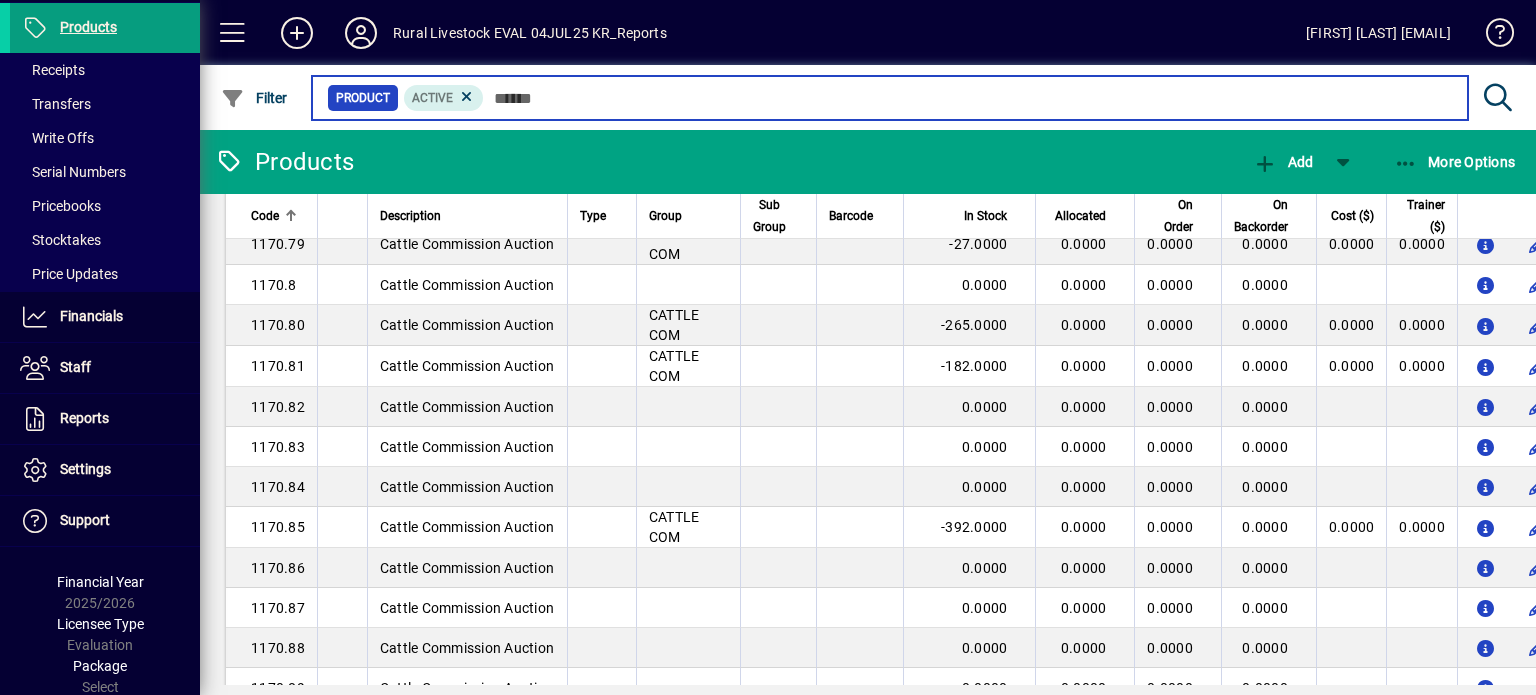 scroll, scrollTop: 19407, scrollLeft: 0, axis: vertical 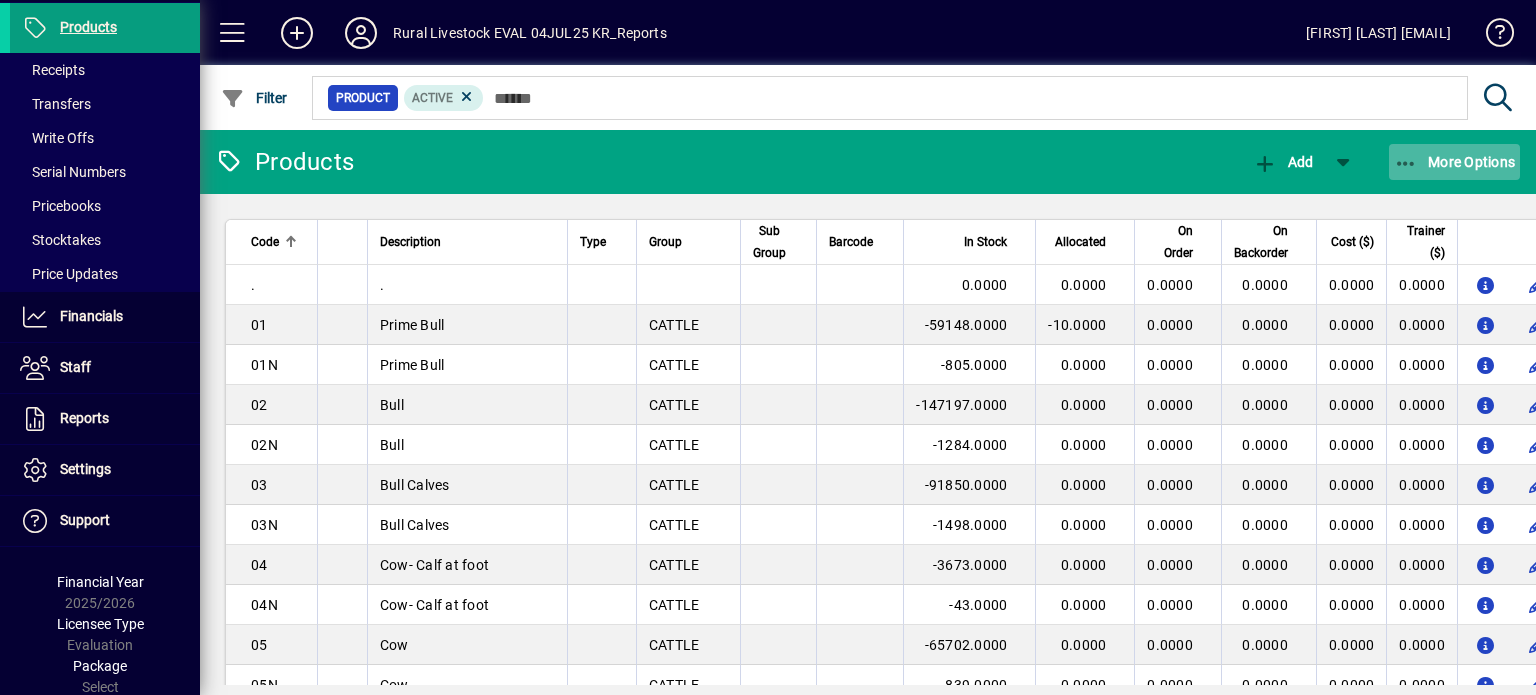 click 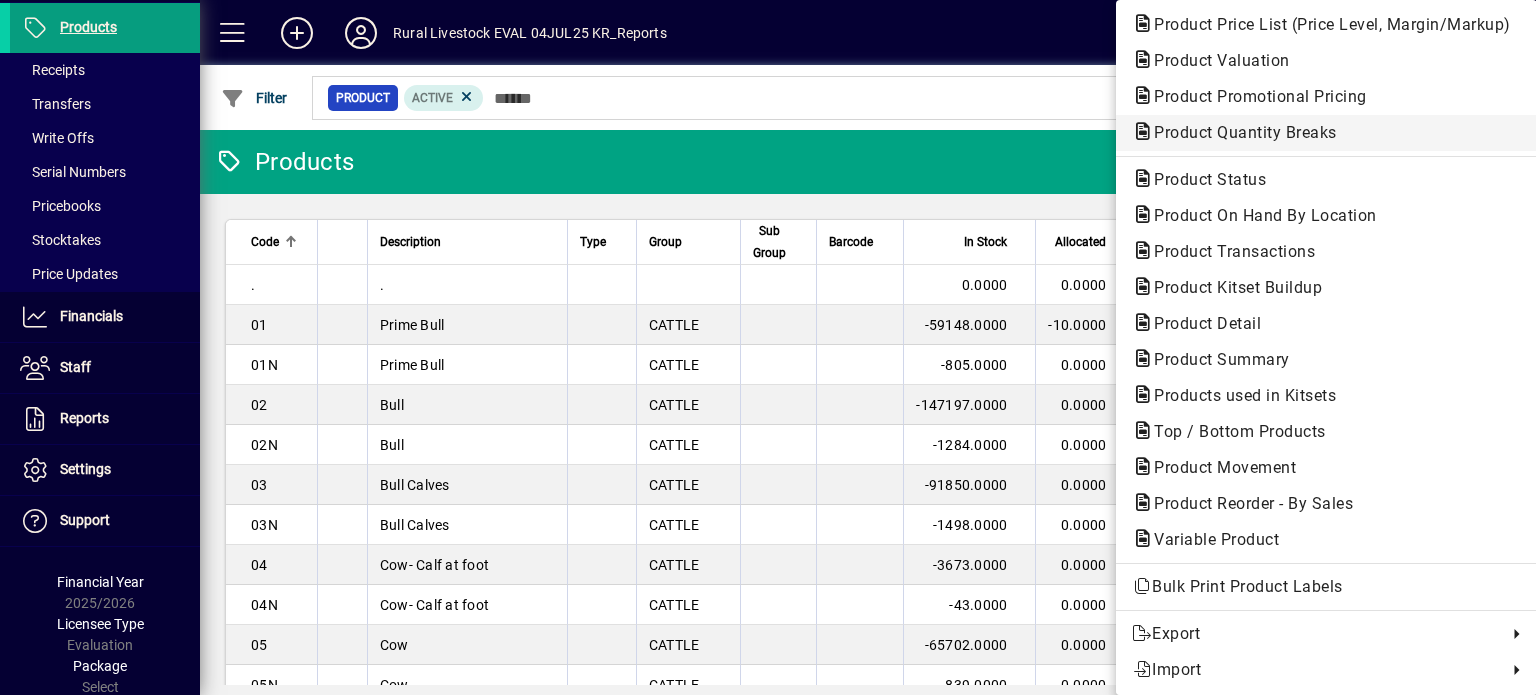 scroll, scrollTop: 0, scrollLeft: 0, axis: both 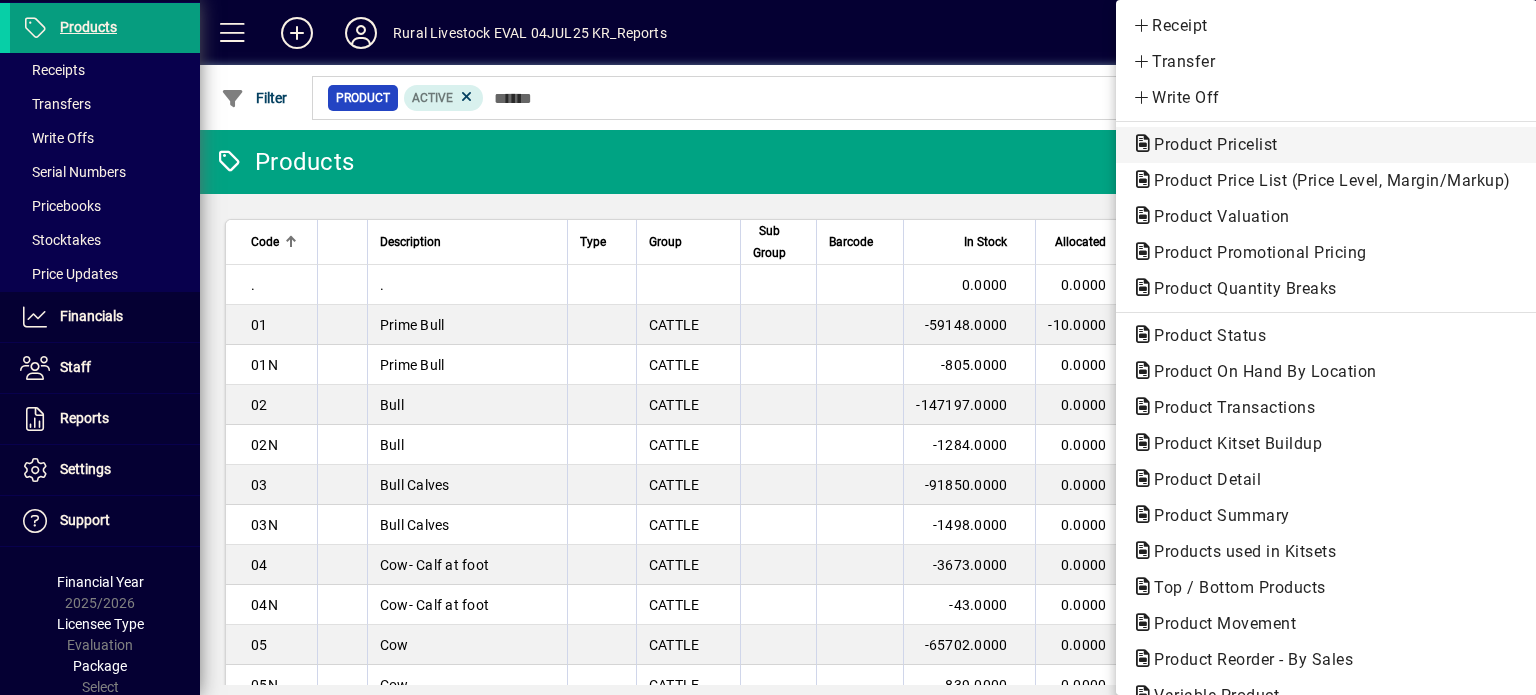 click on "Product Pricelist" at bounding box center (1326, 180) 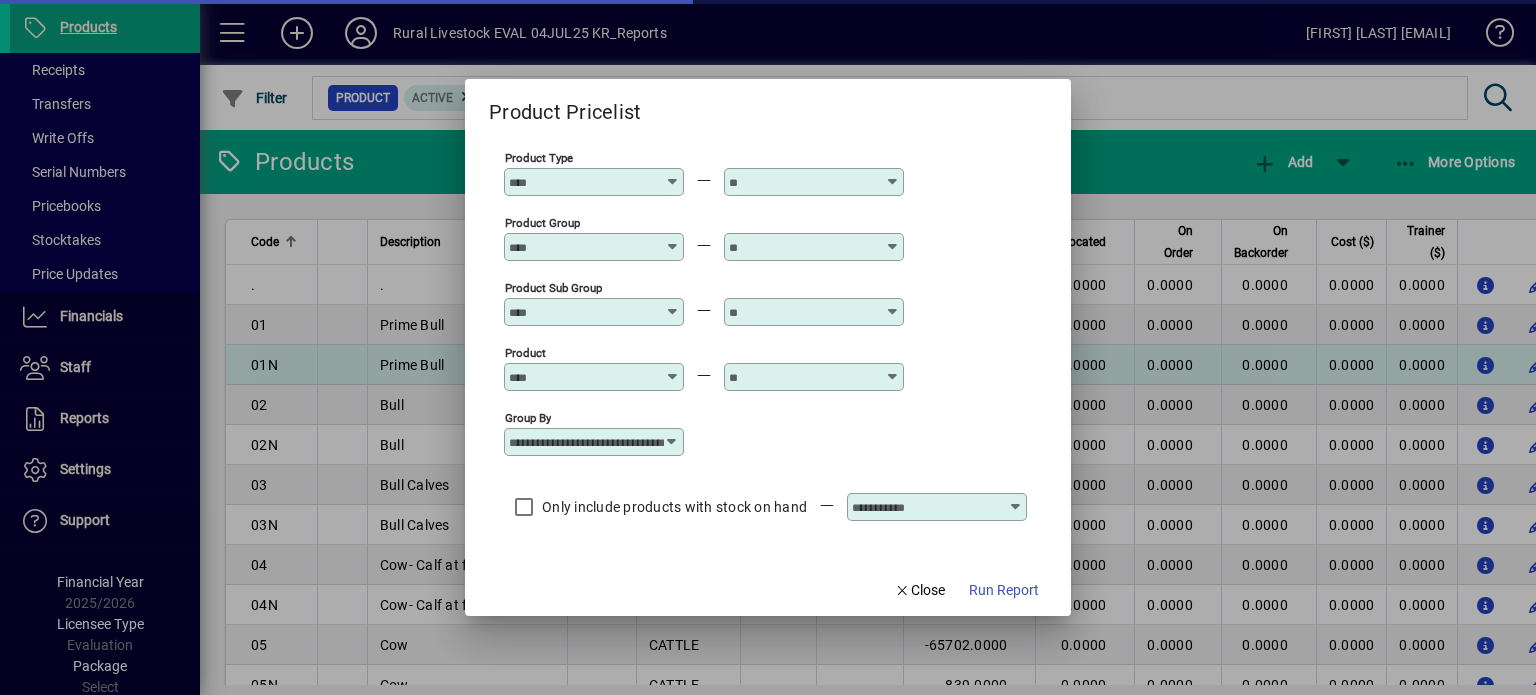 click on "Close" 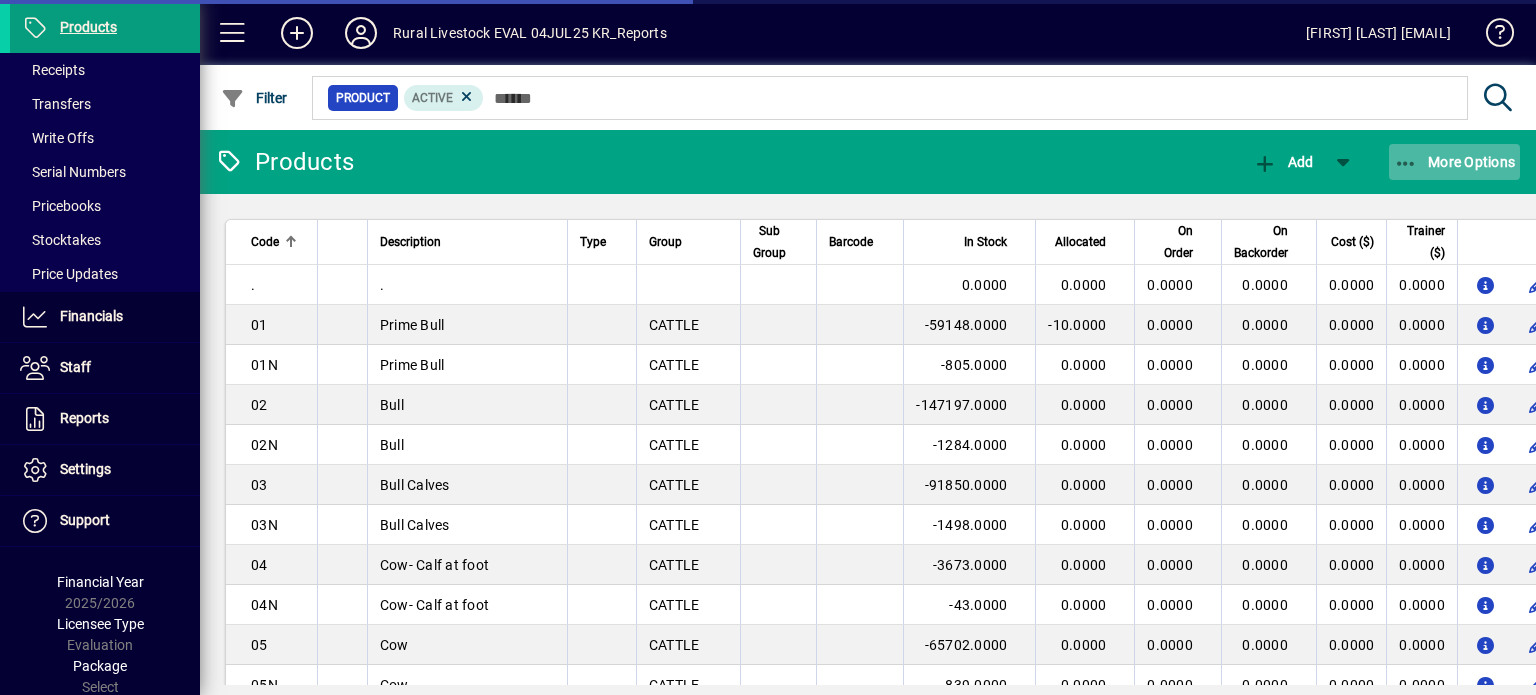 click on "More Options" 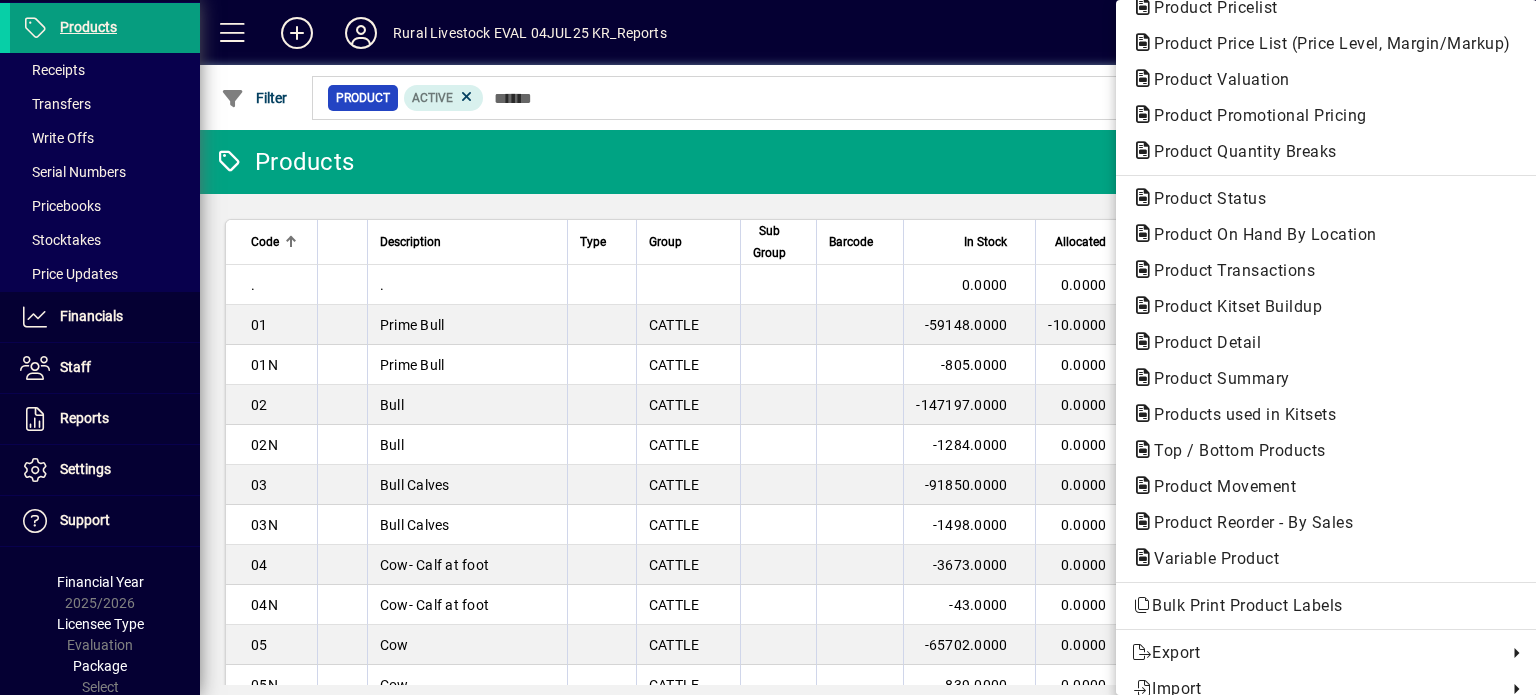 scroll, scrollTop: 156, scrollLeft: 0, axis: vertical 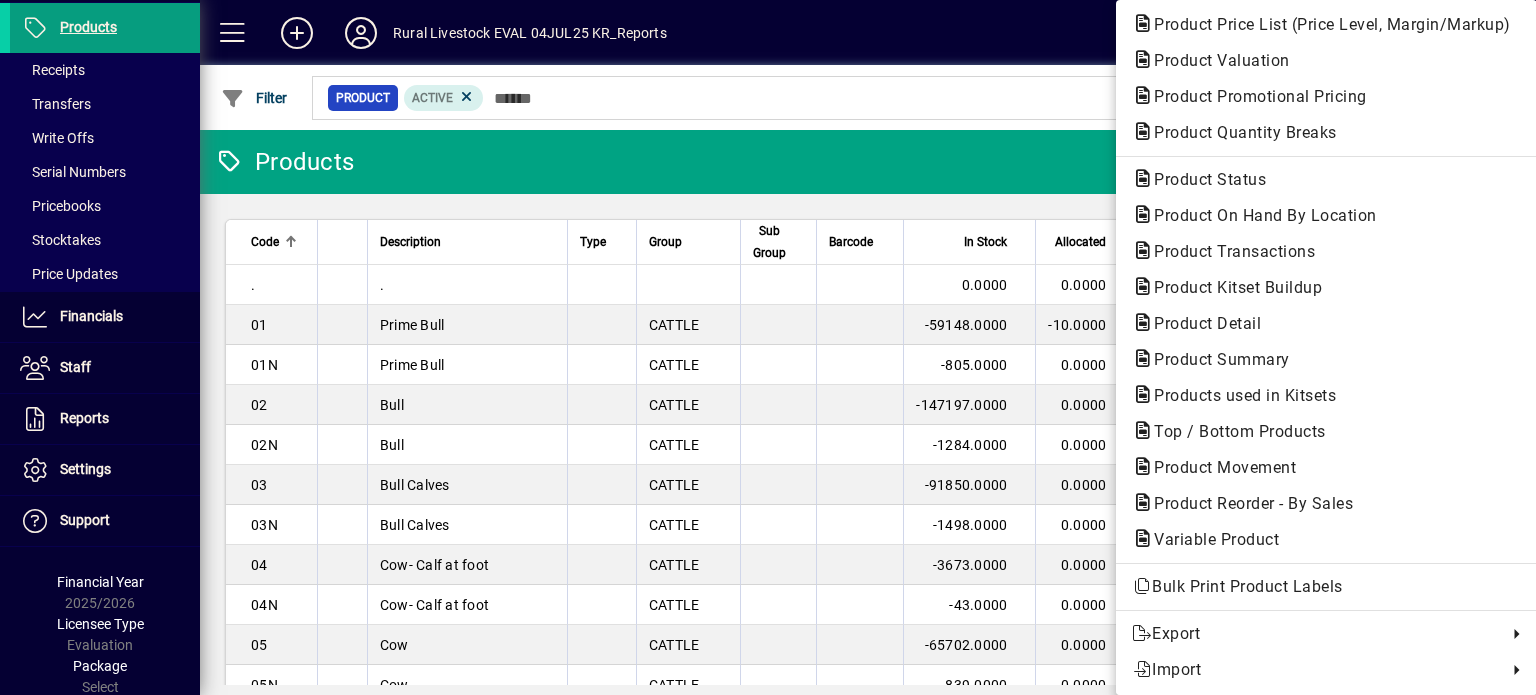 click at bounding box center [768, 347] 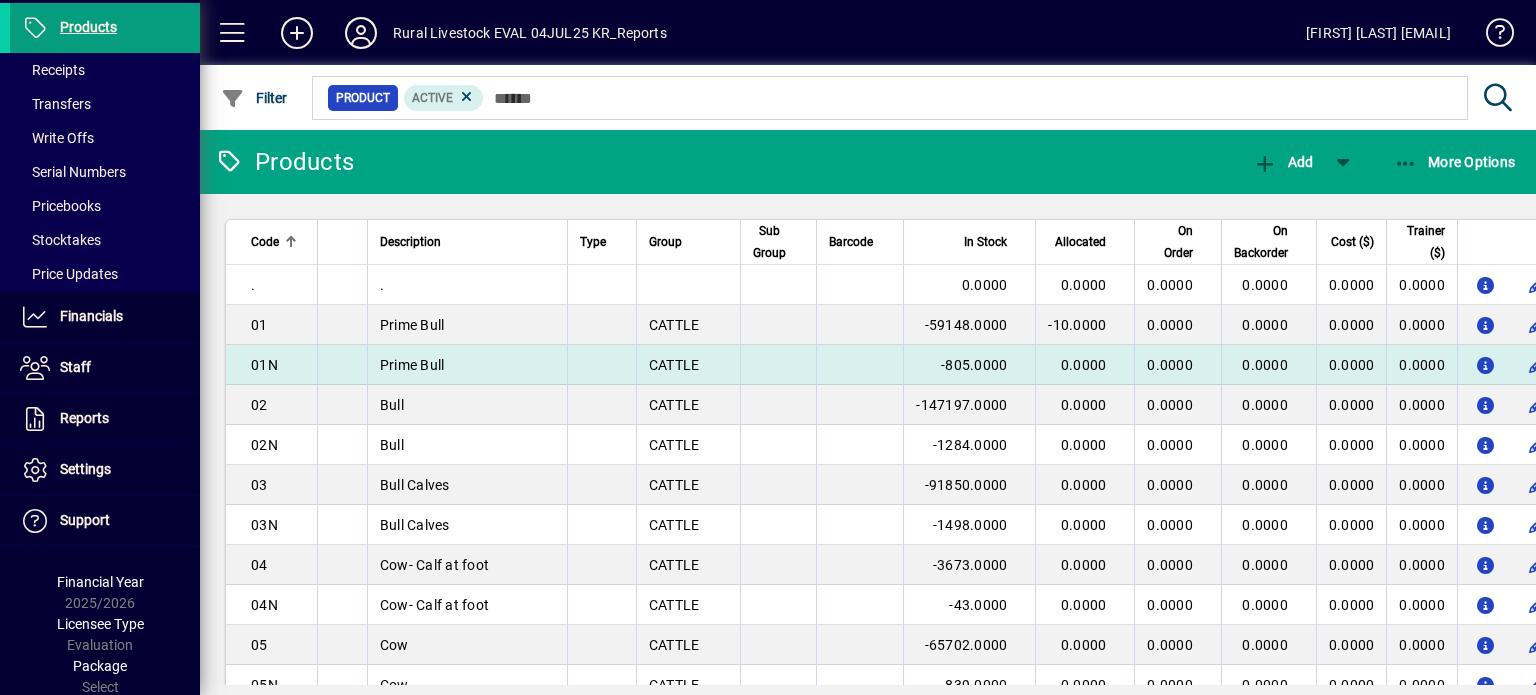 click on "Prime Bull" at bounding box center [467, 365] 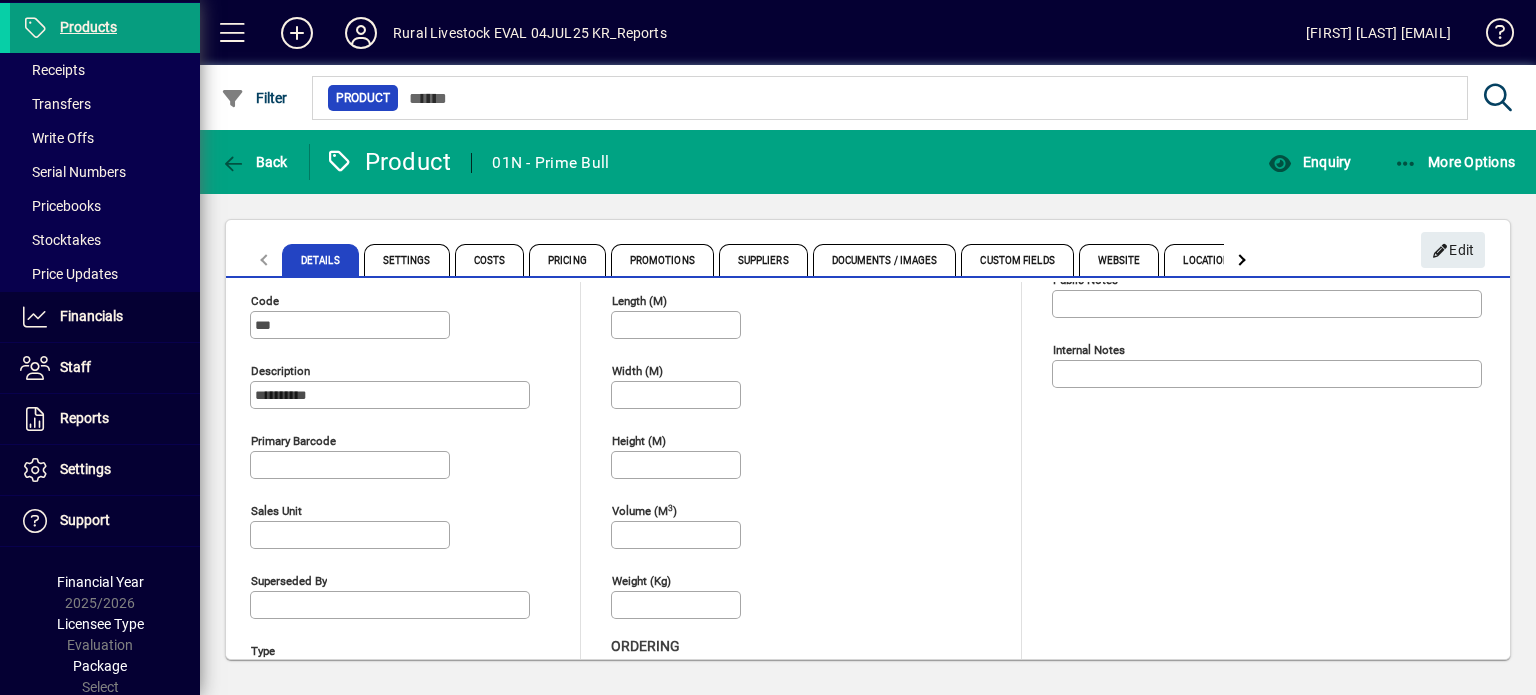 scroll, scrollTop: 0, scrollLeft: 0, axis: both 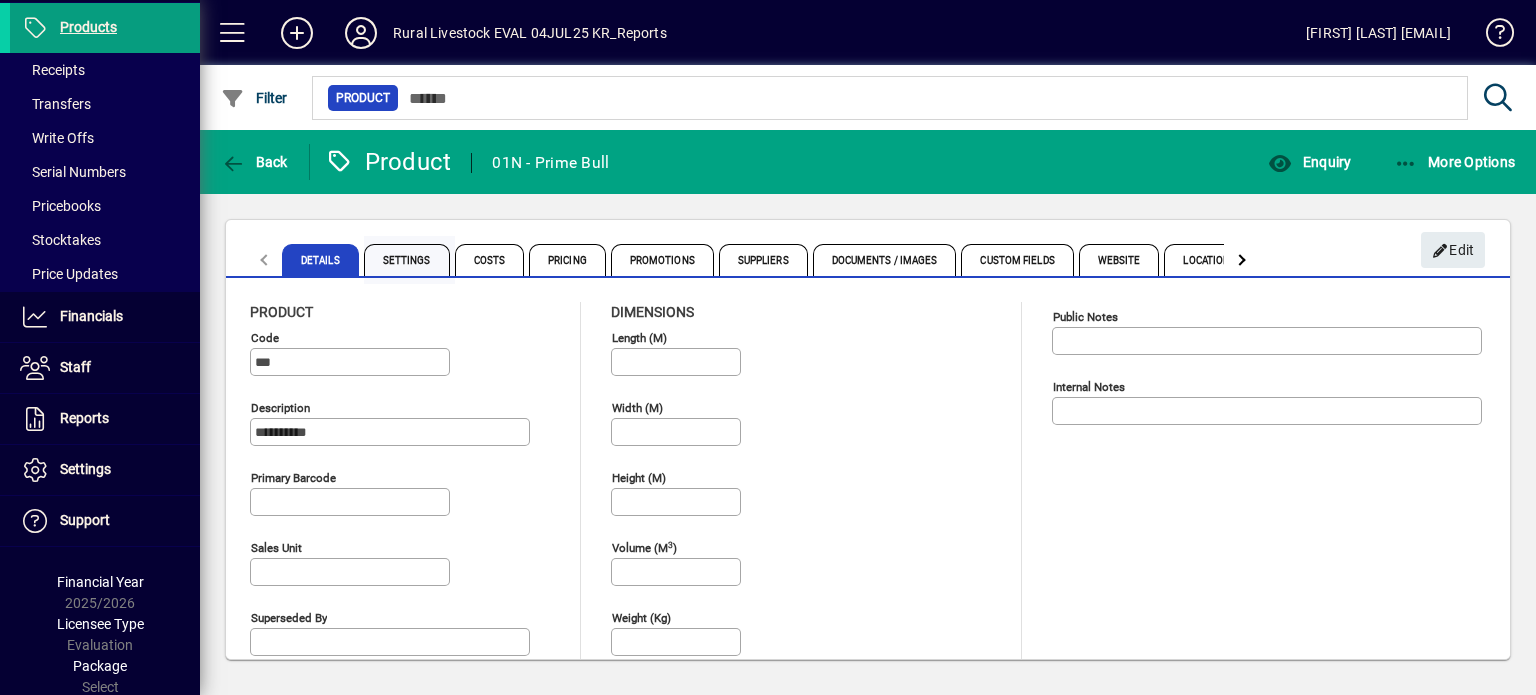 click on "Settings" at bounding box center [407, 260] 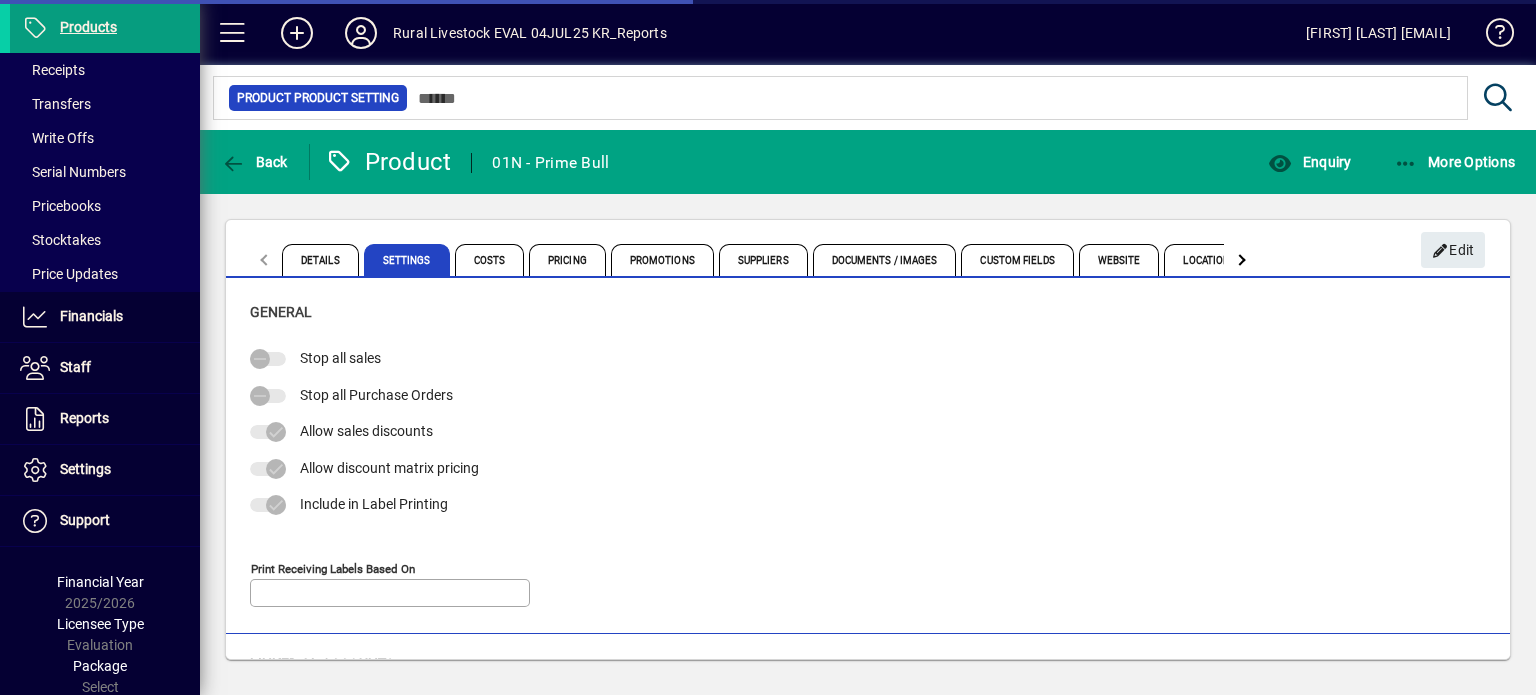 type on "**********" 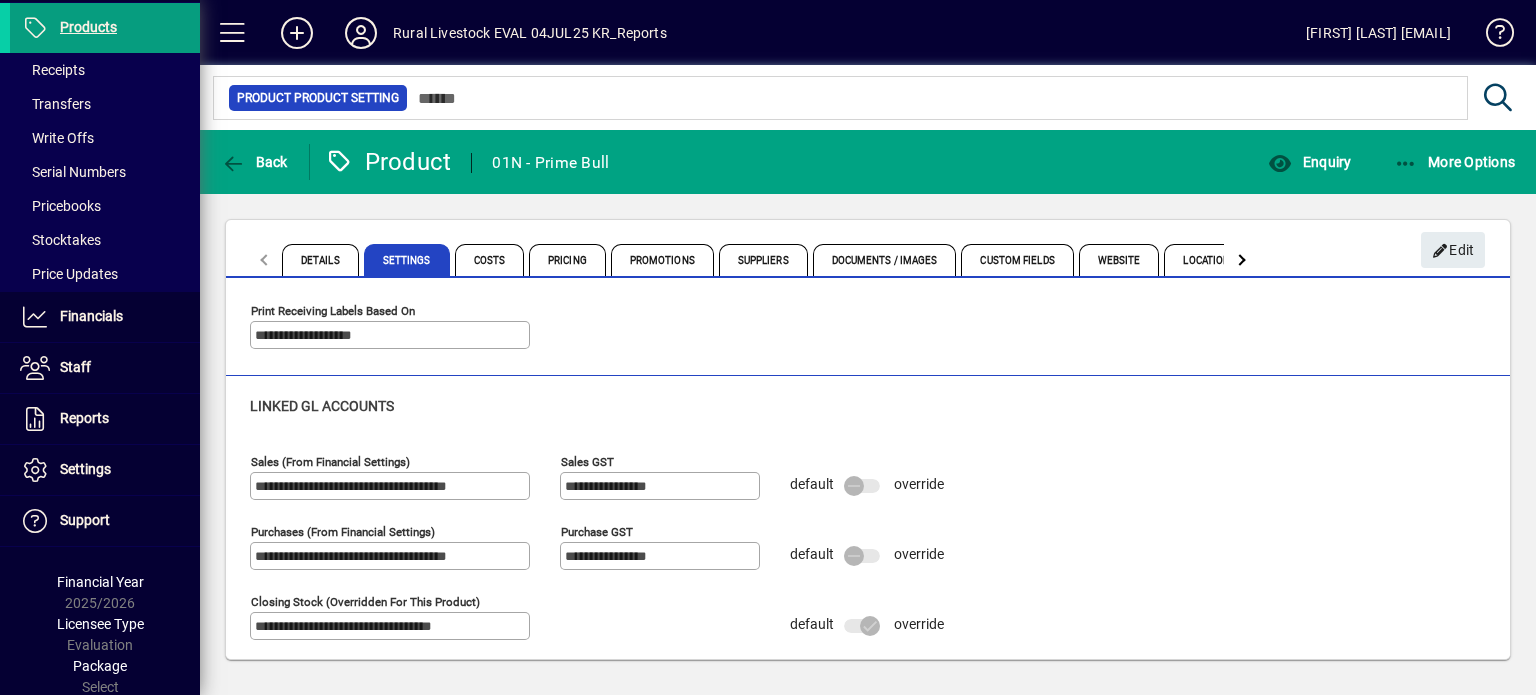 scroll, scrollTop: 264, scrollLeft: 0, axis: vertical 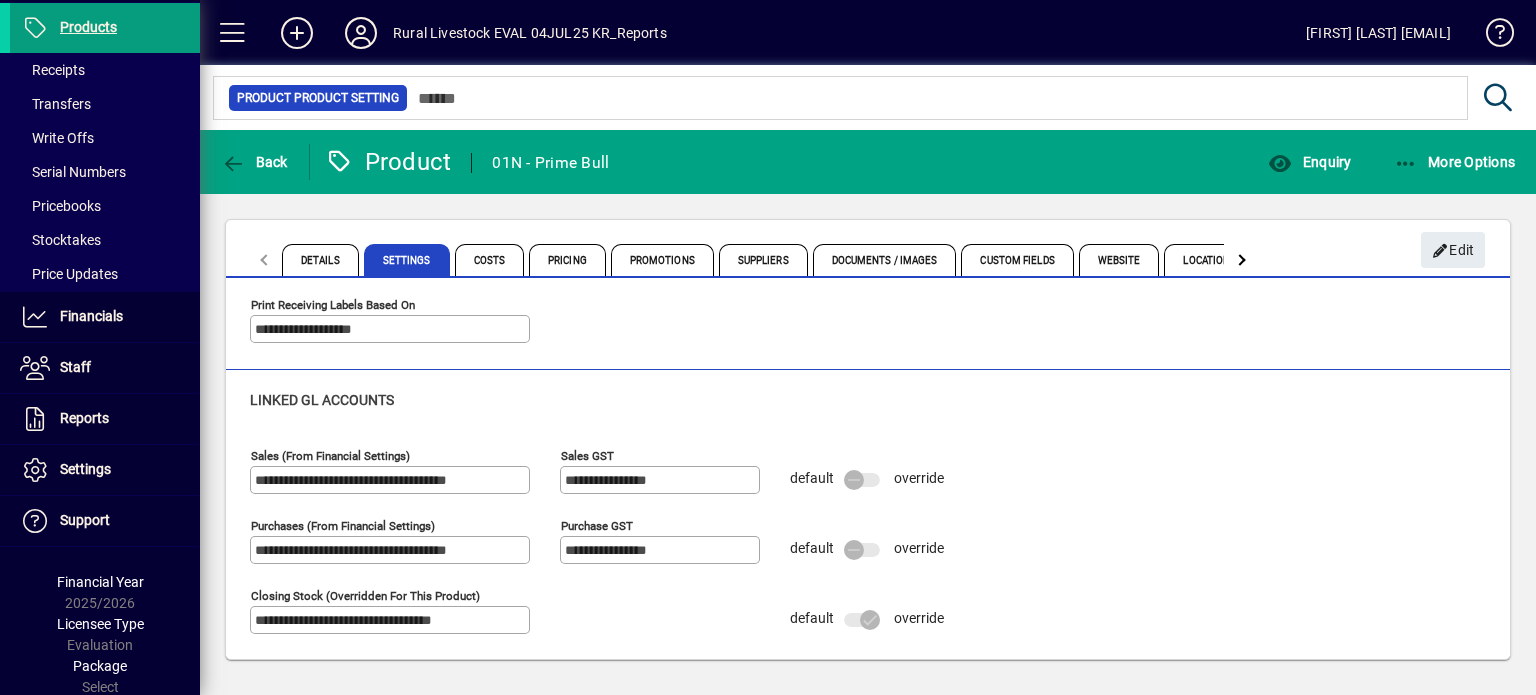 click on "**********" 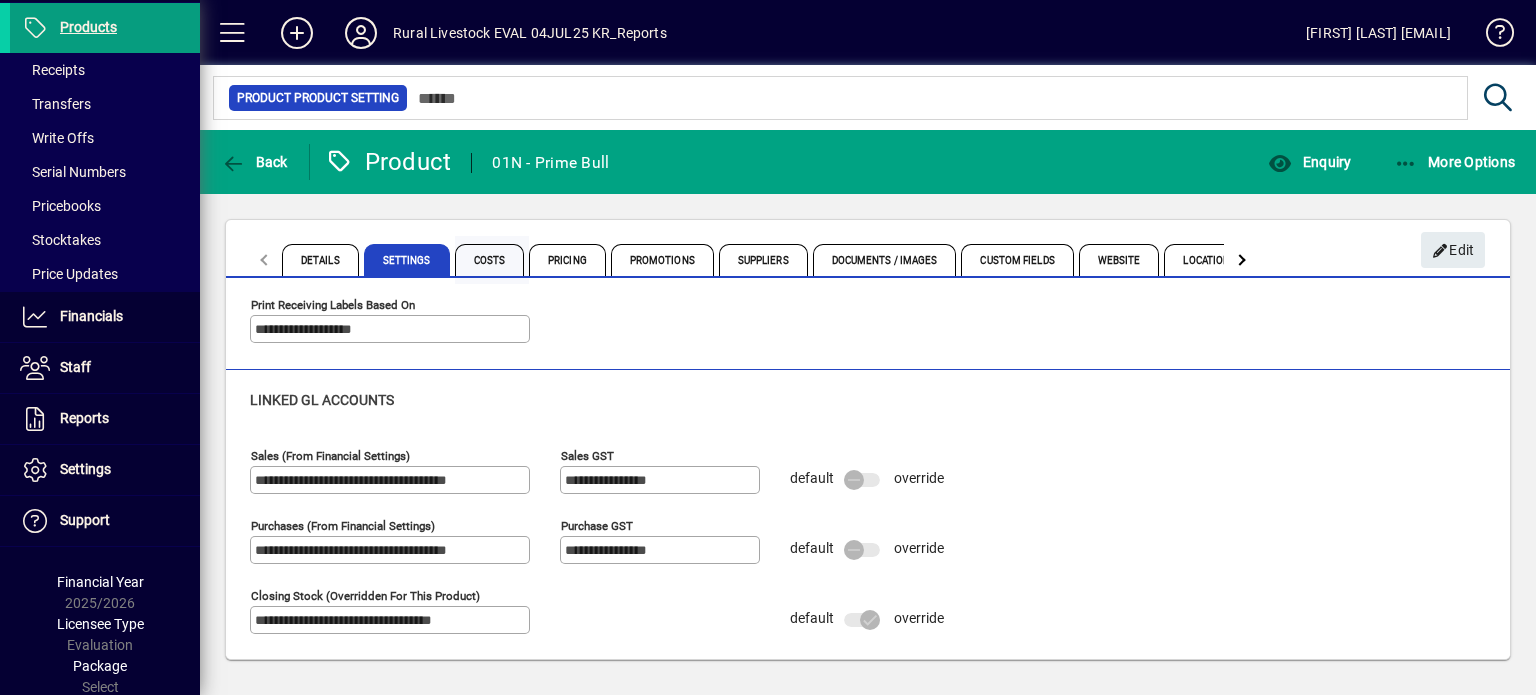 click on "Costs" at bounding box center [490, 260] 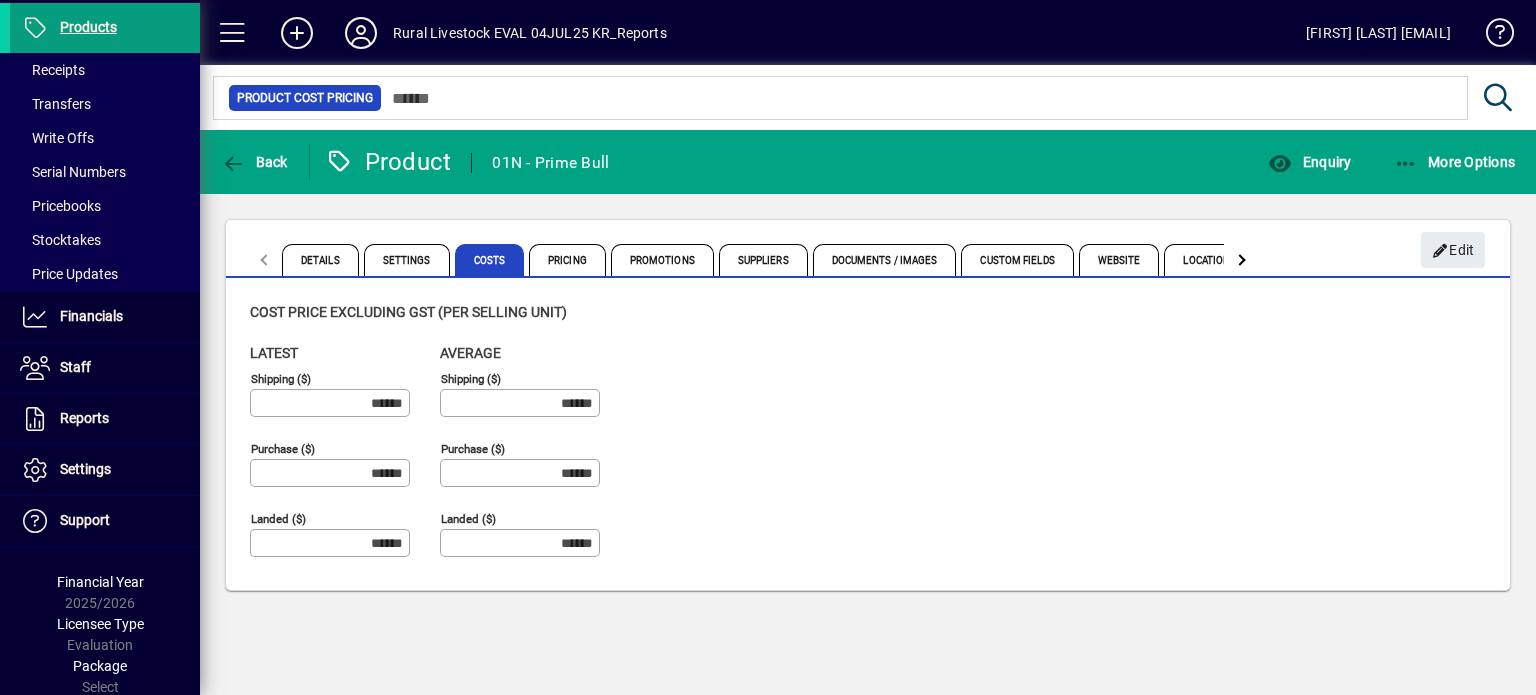 click on "Settings" at bounding box center [407, 260] 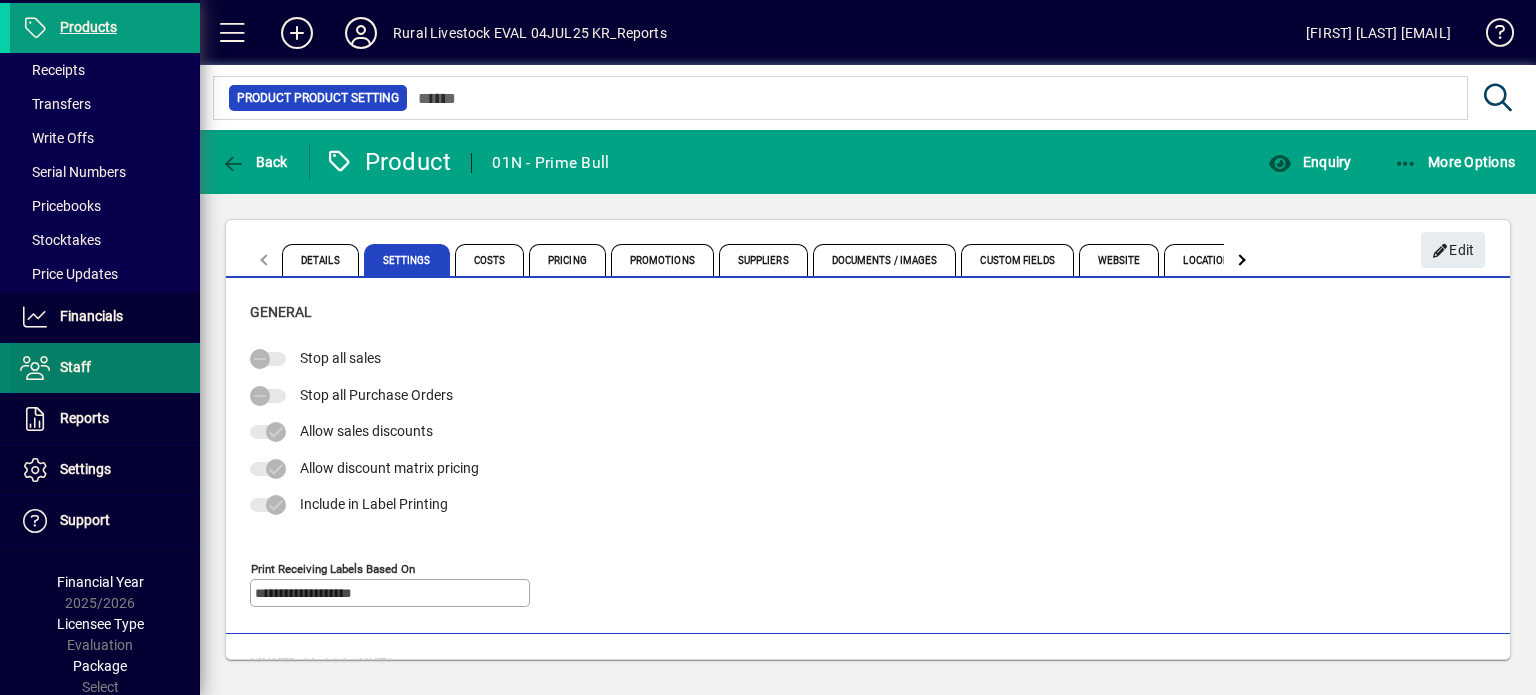 scroll, scrollTop: 0, scrollLeft: 0, axis: both 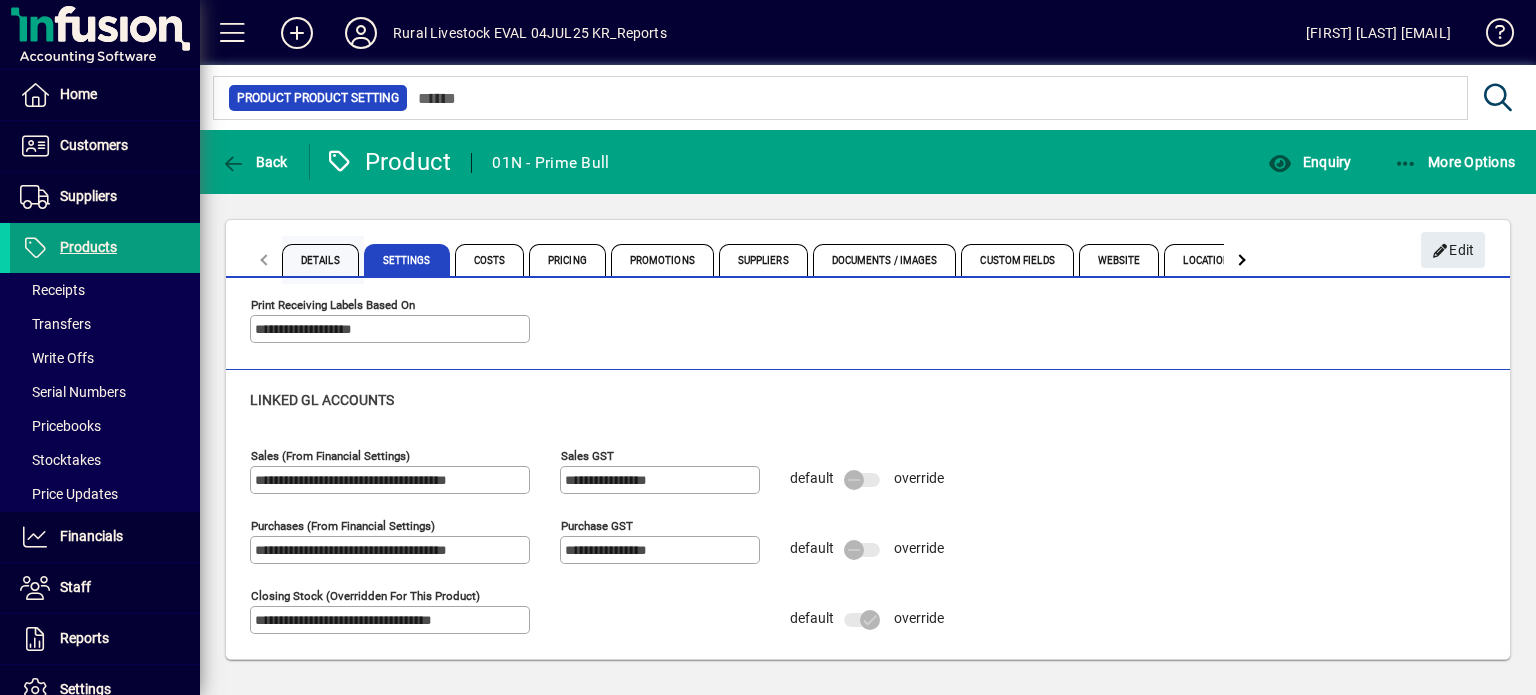 click on "Details" at bounding box center (320, 260) 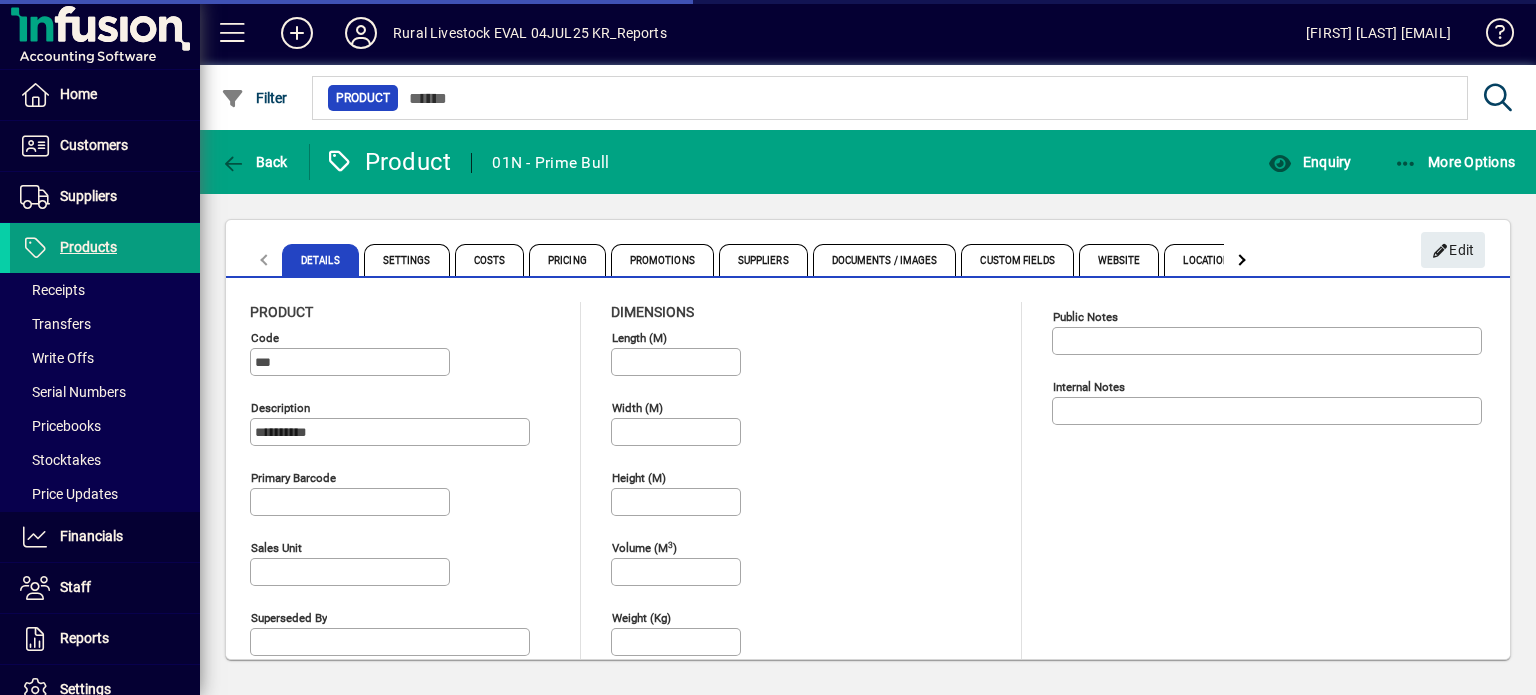 type on "**********" 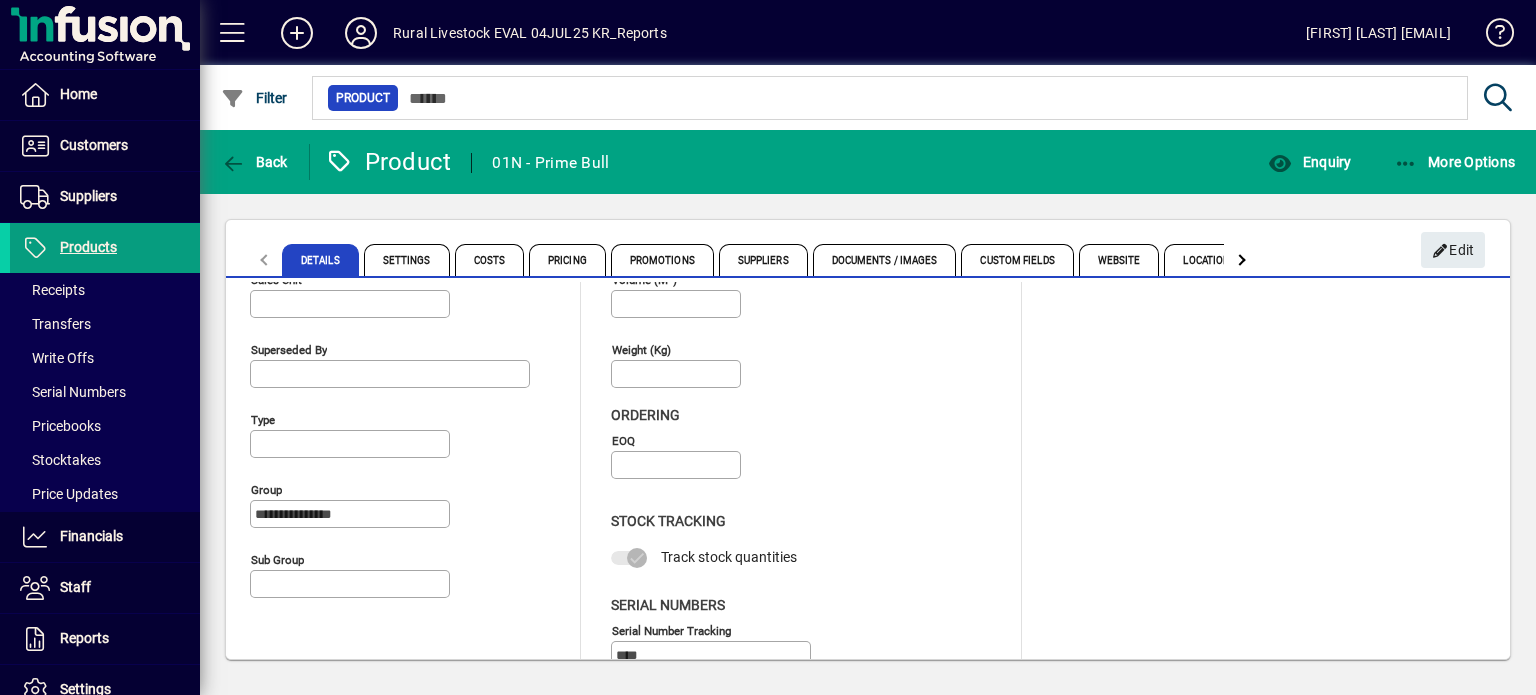scroll, scrollTop: 303, scrollLeft: 0, axis: vertical 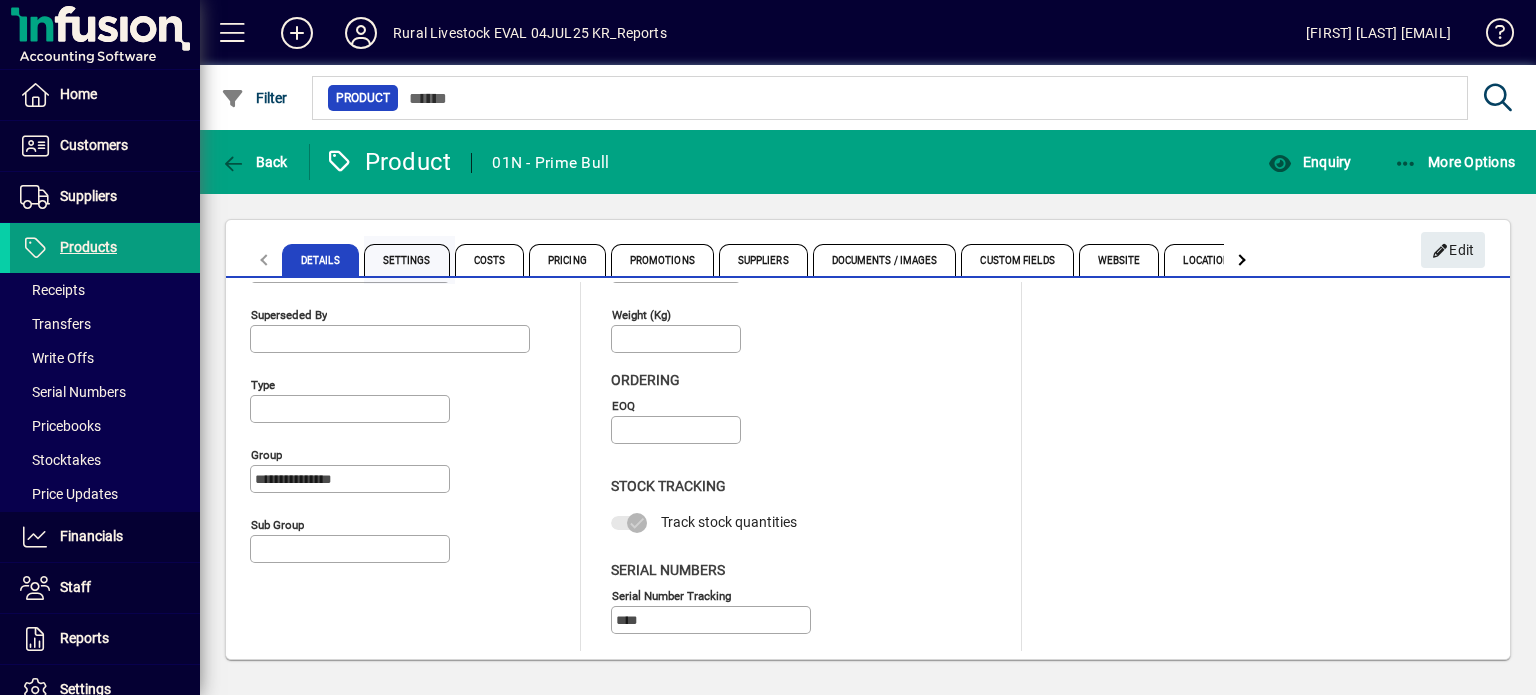 click on "Settings" at bounding box center [407, 260] 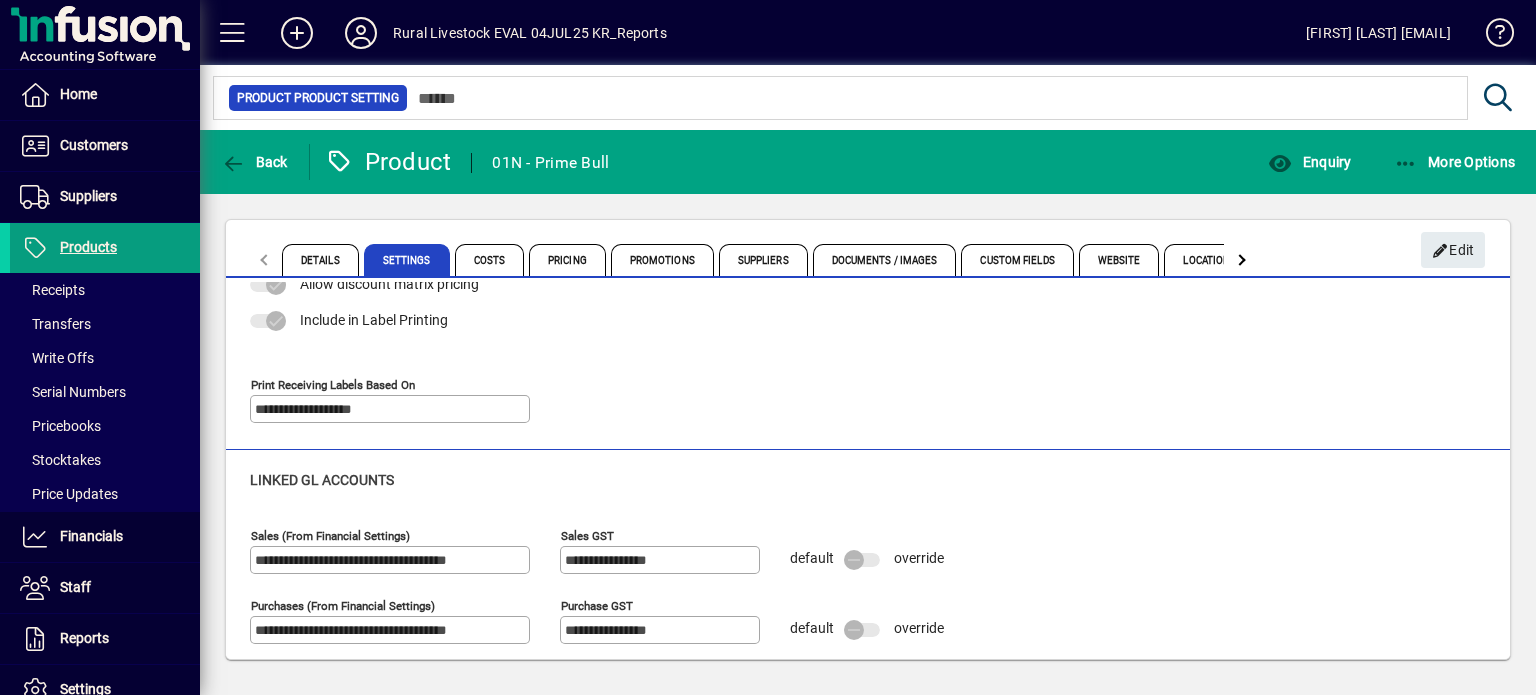 scroll, scrollTop: 264, scrollLeft: 0, axis: vertical 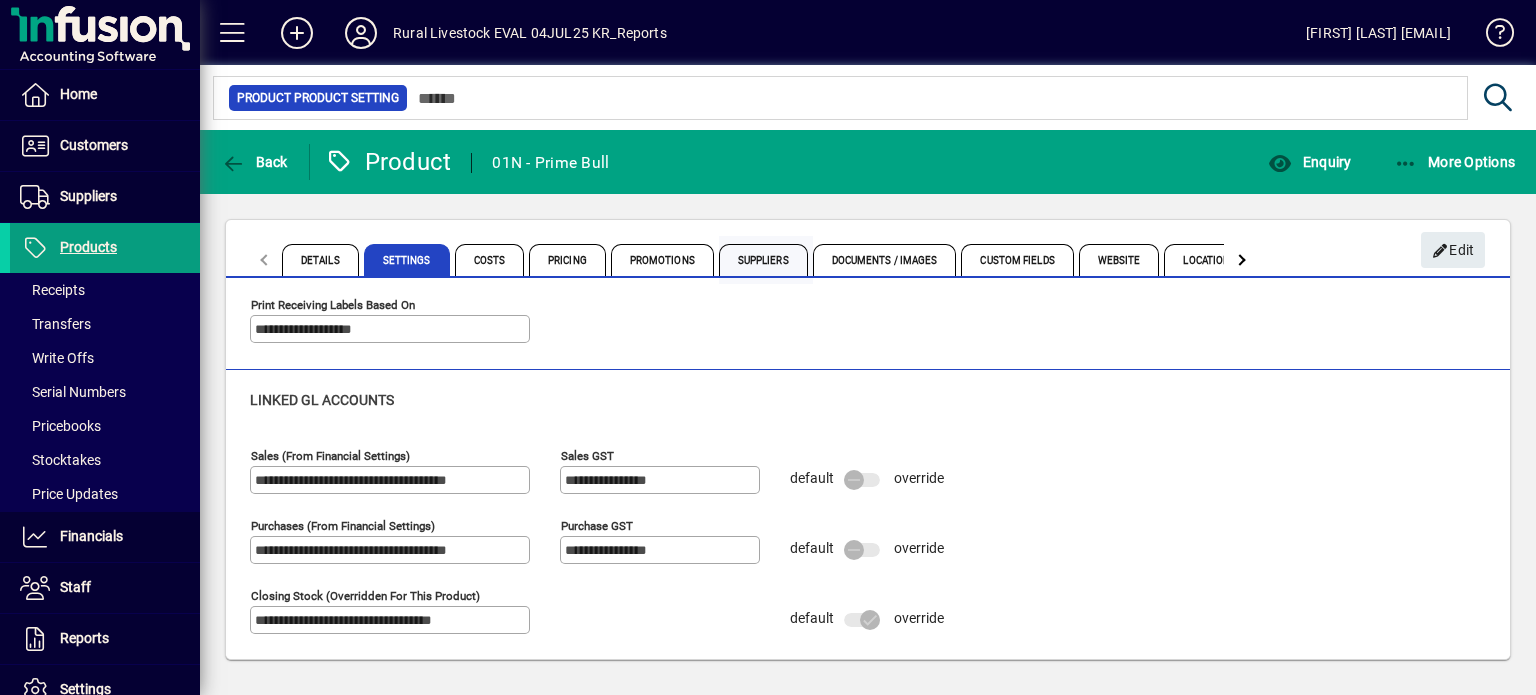 click on "Suppliers" at bounding box center [763, 260] 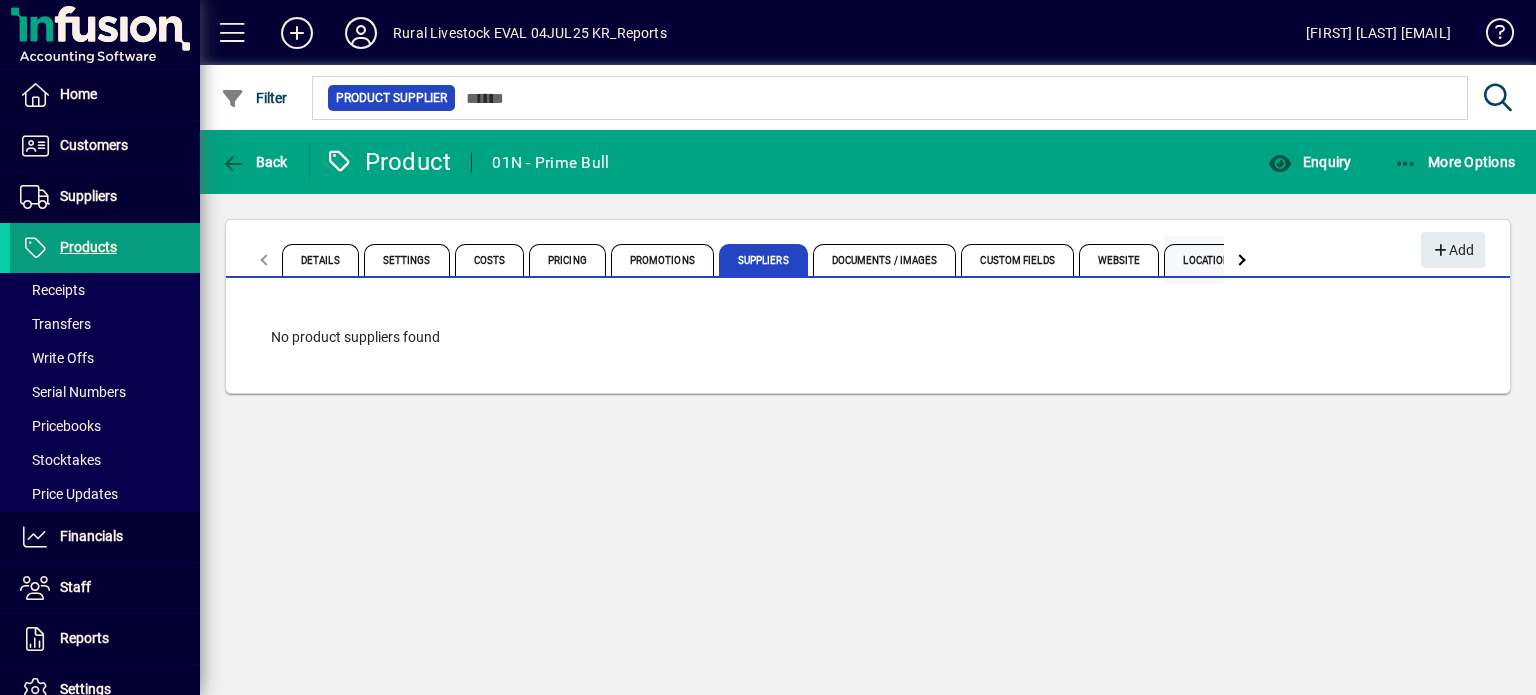 click on "Locations" at bounding box center (1209, 260) 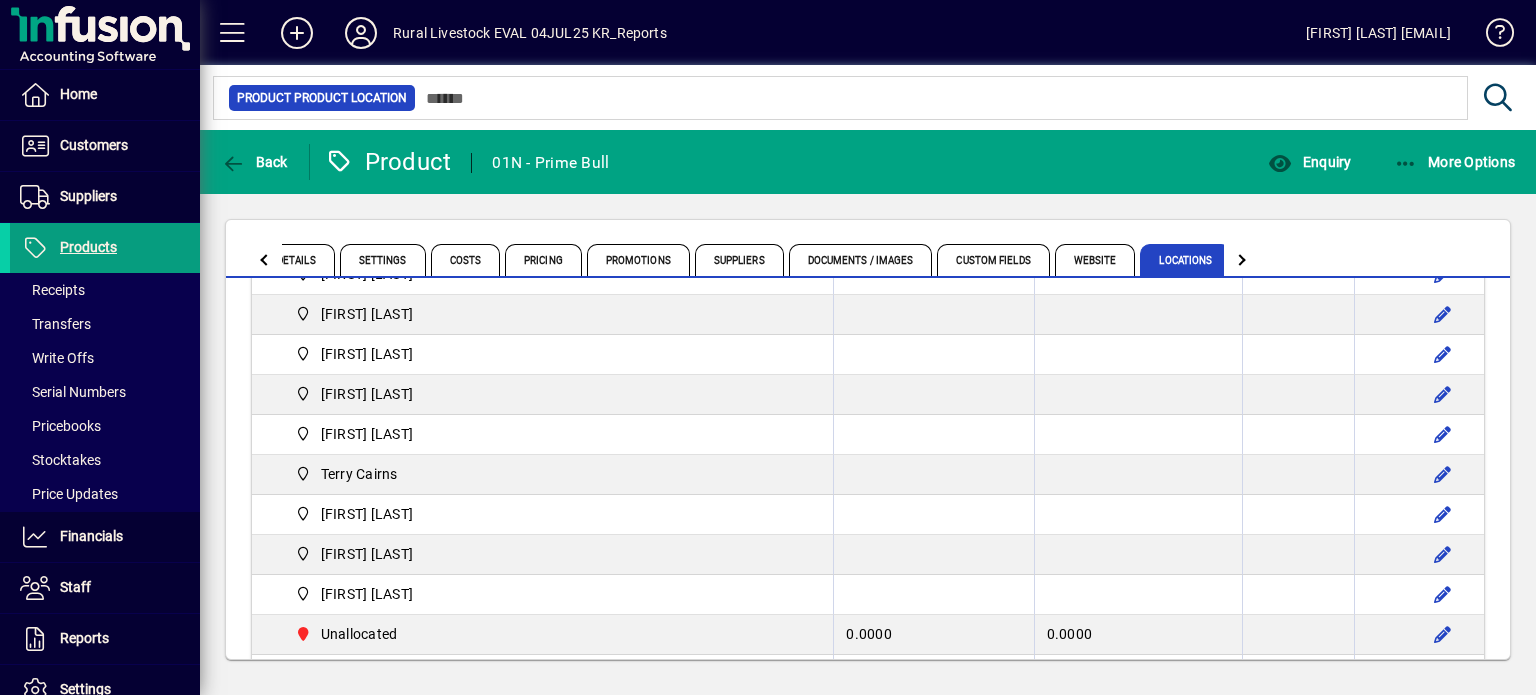 scroll, scrollTop: 2050, scrollLeft: 0, axis: vertical 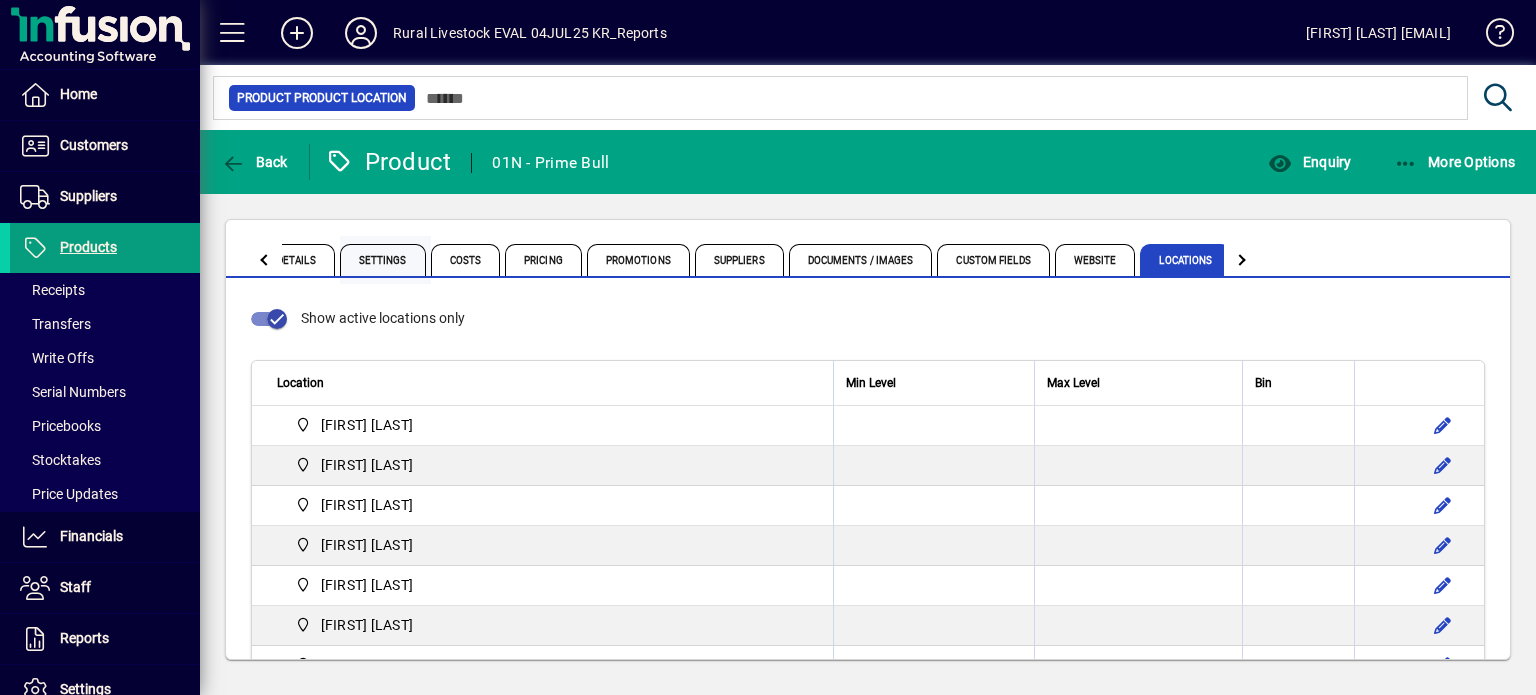 click on "Settings" at bounding box center (383, 260) 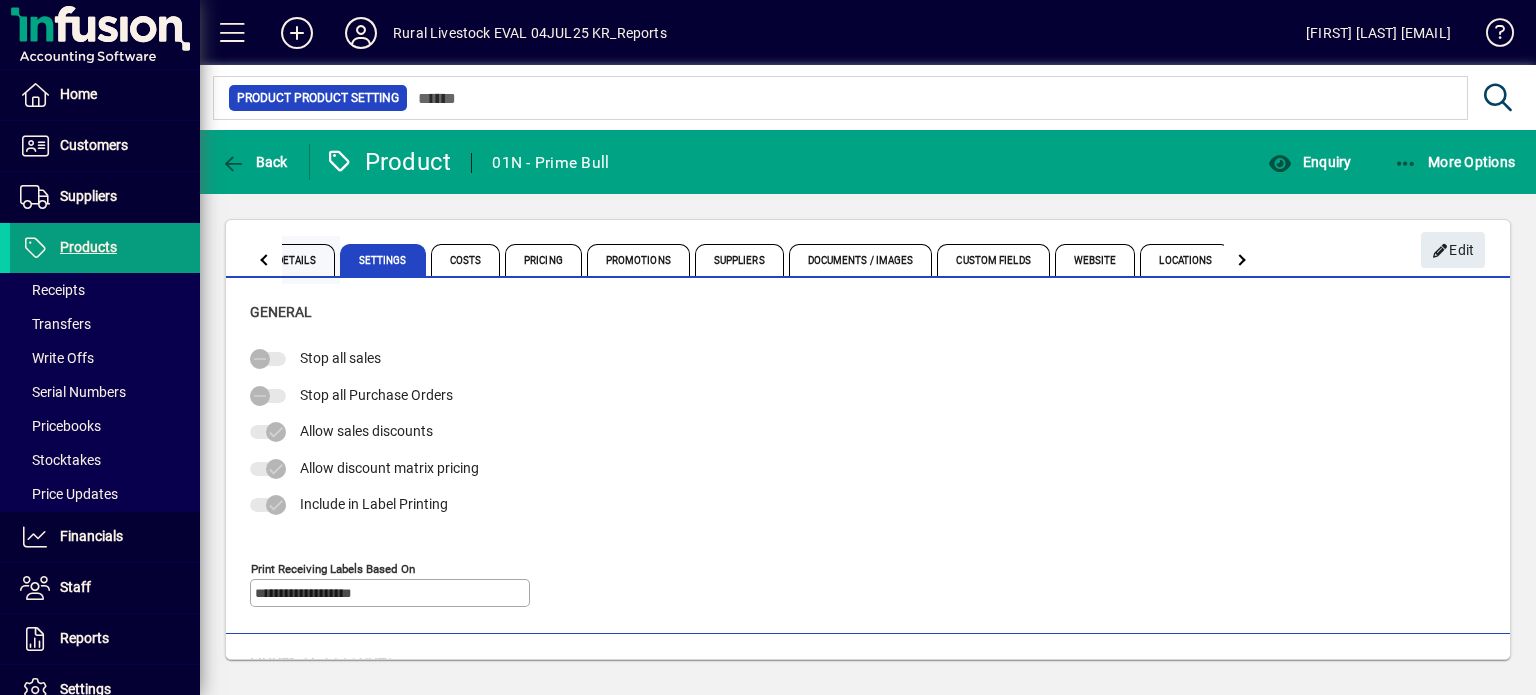 click on "Details" at bounding box center [296, 260] 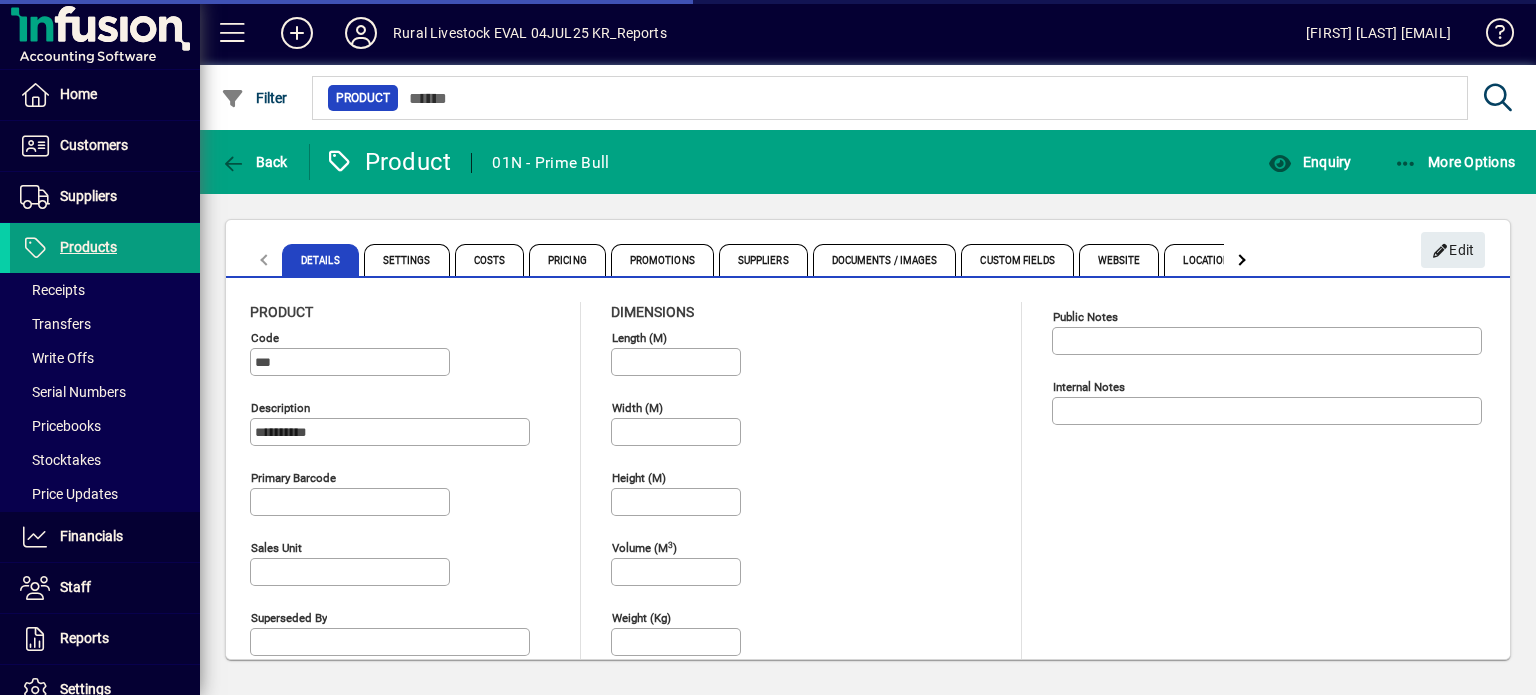 type on "**********" 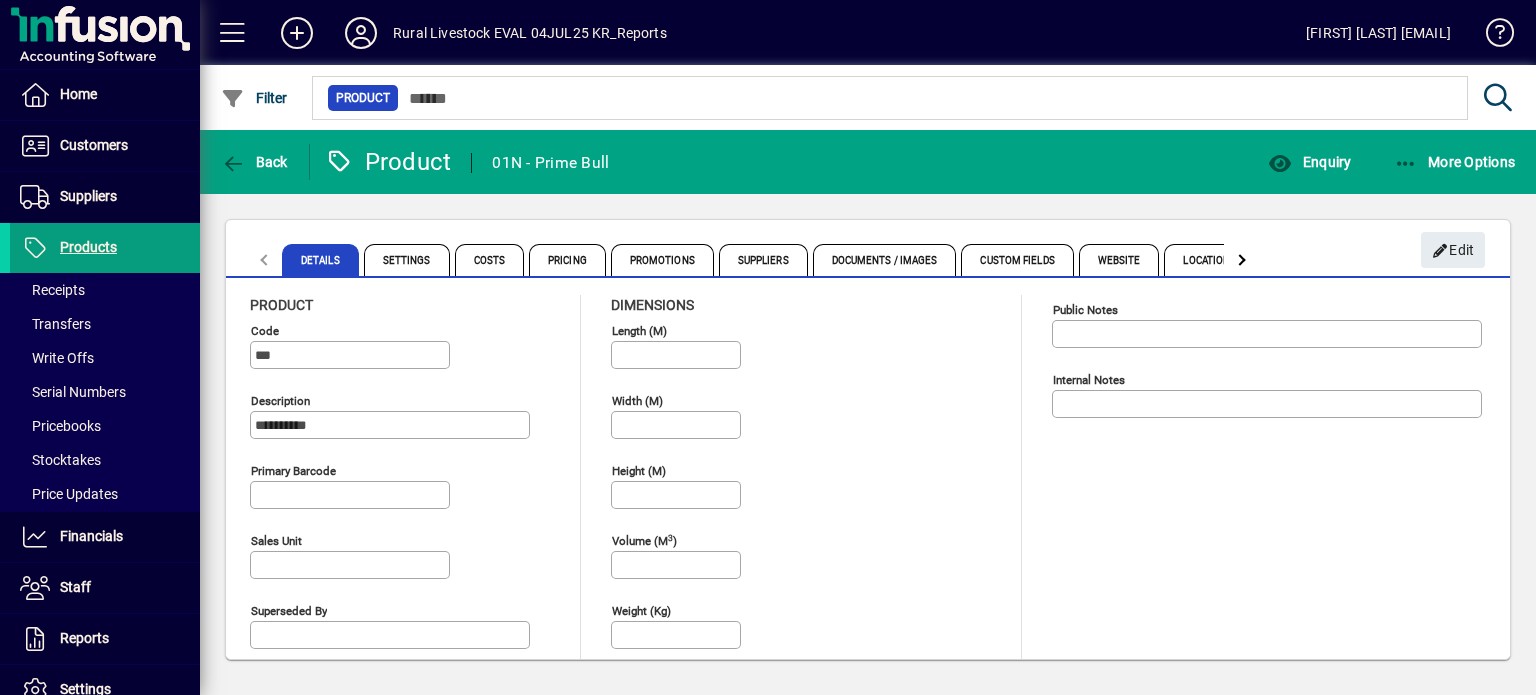 scroll, scrollTop: 0, scrollLeft: 0, axis: both 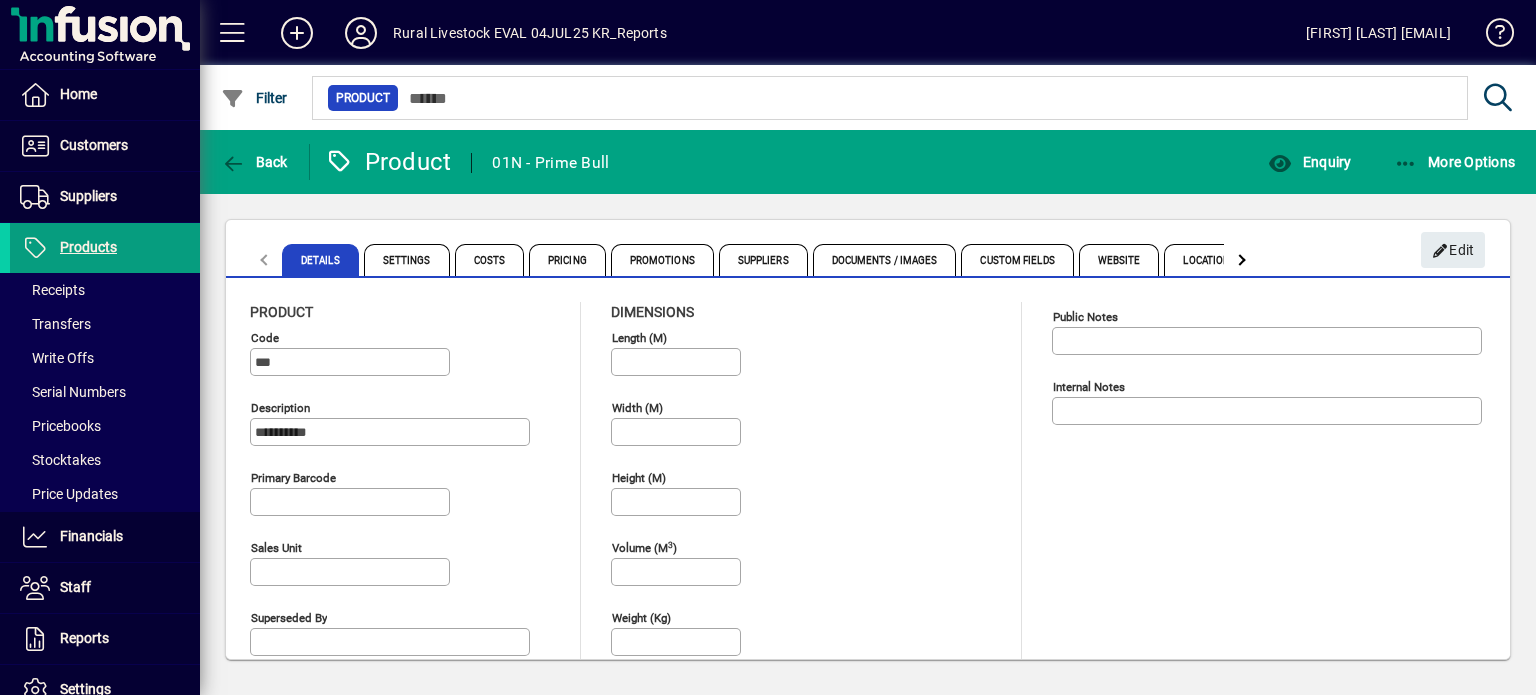 click on "Details Settings Costs Pricing Promotions Suppliers Documents / Images Custom Fields Website Locations Prompts" 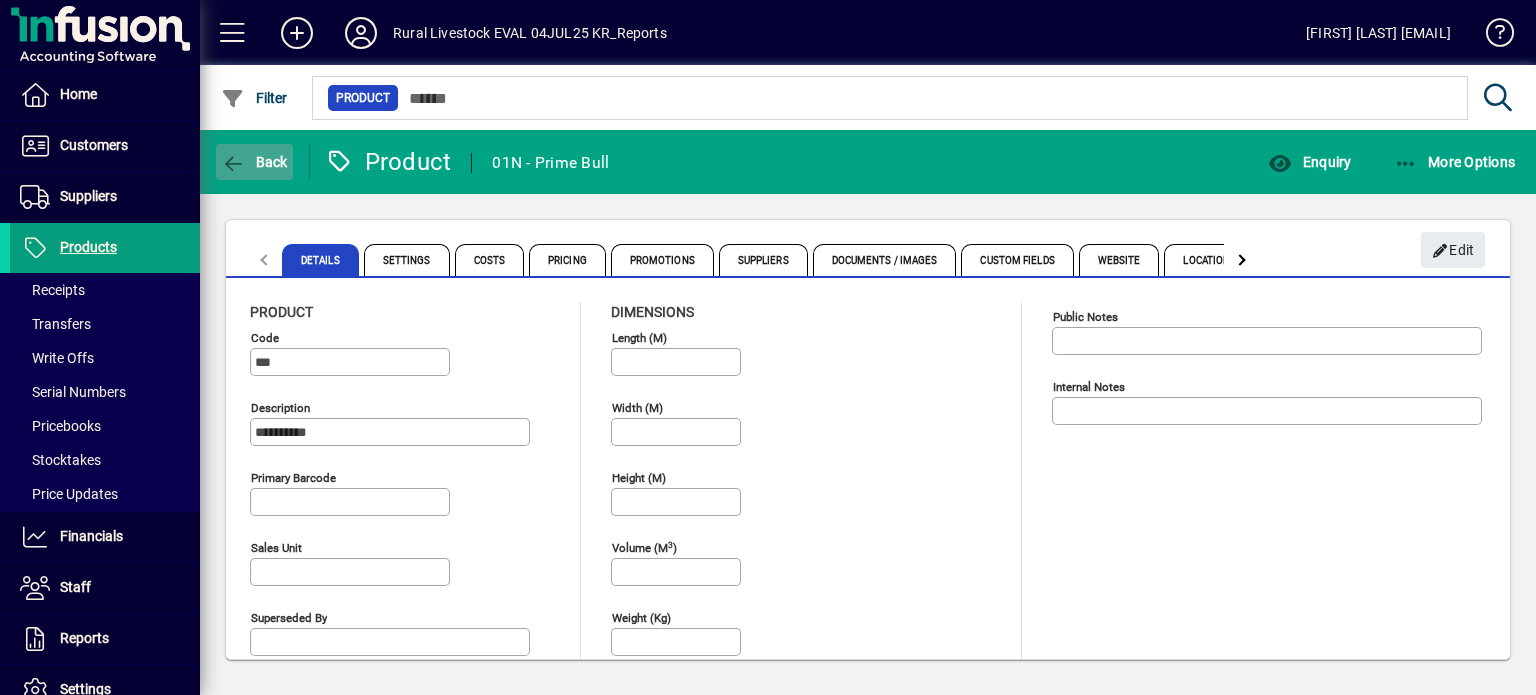 click on "Back" 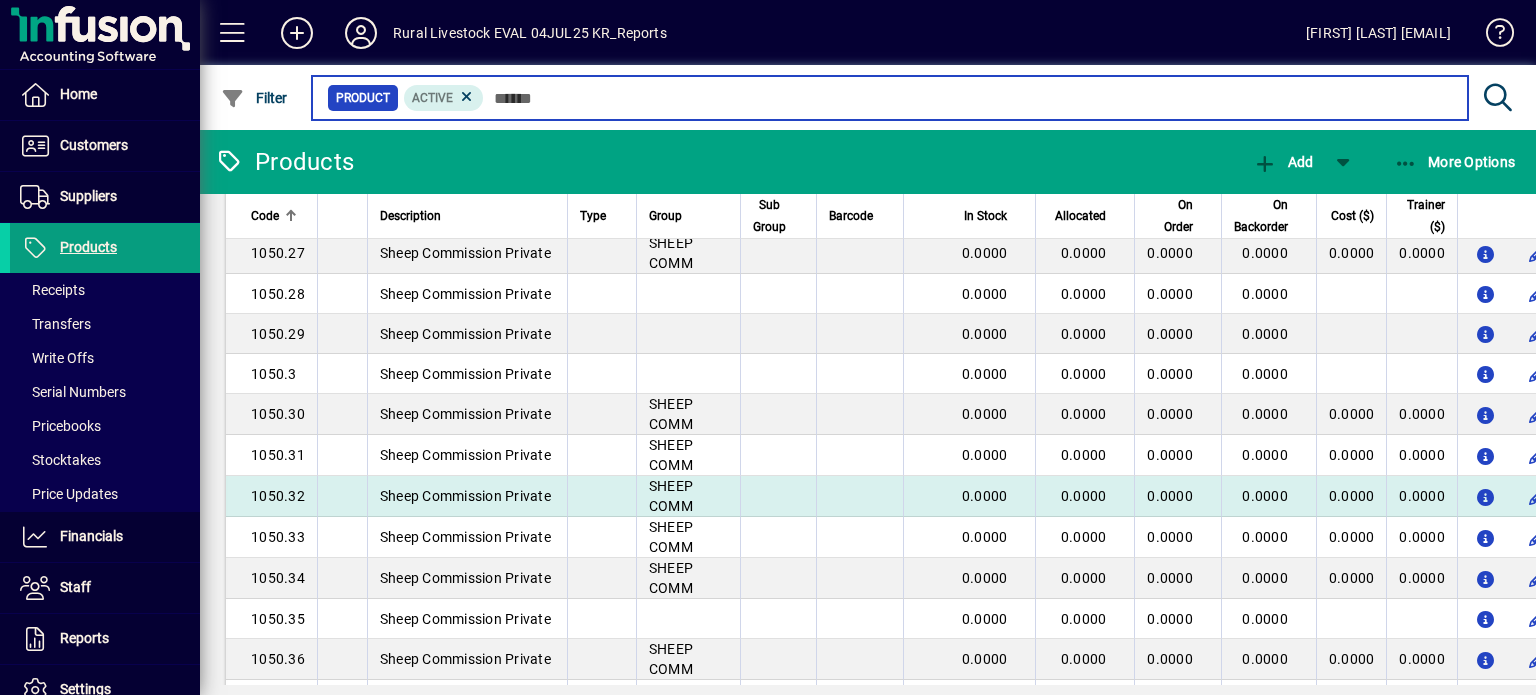 scroll, scrollTop: 2400, scrollLeft: 0, axis: vertical 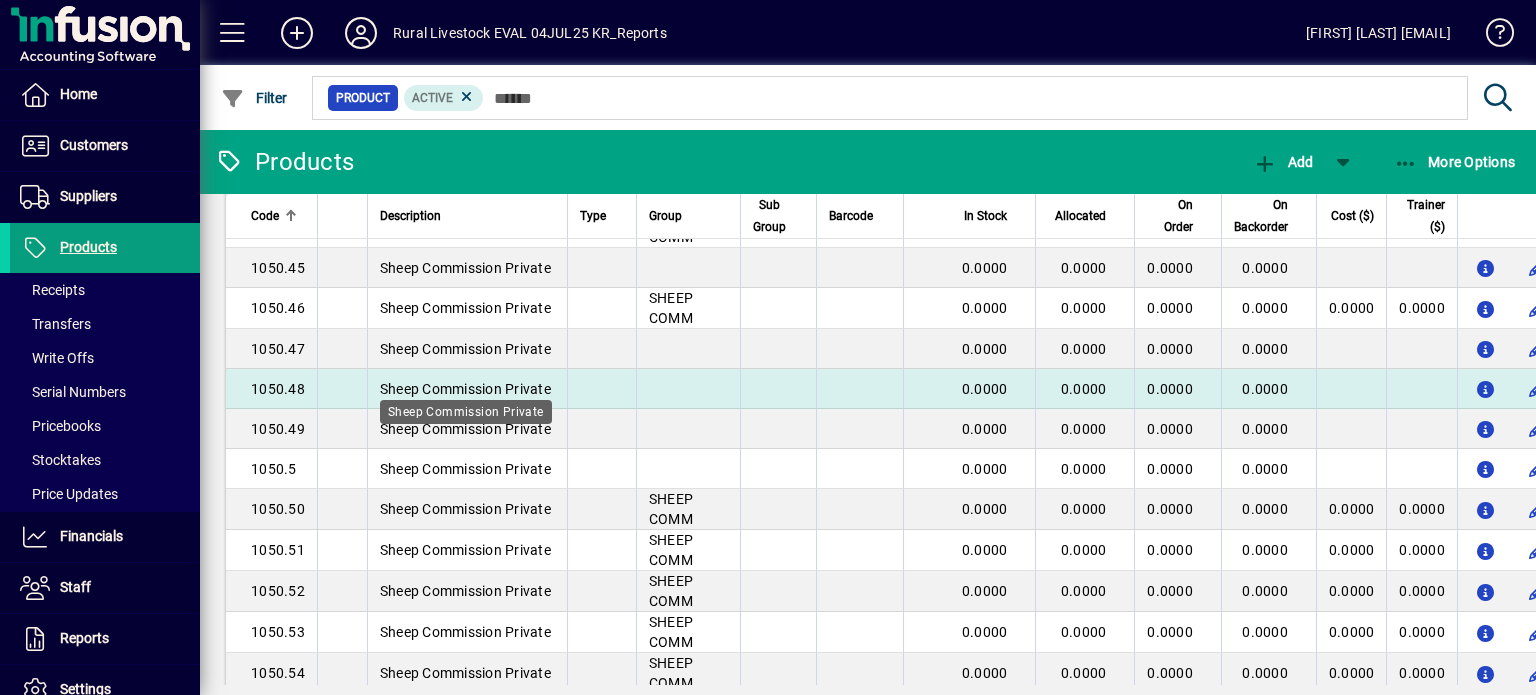 click on "Sheep Commission Private" at bounding box center (465, 389) 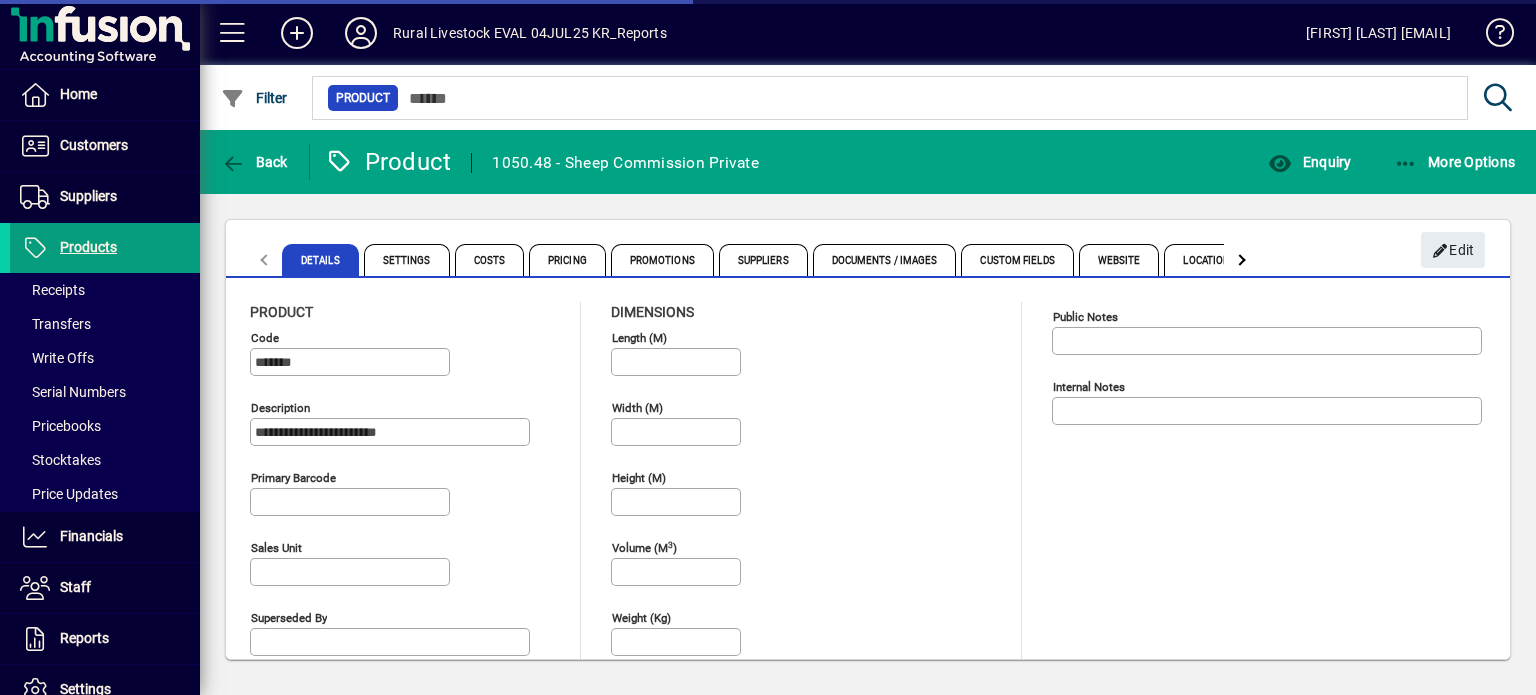 type on "****" 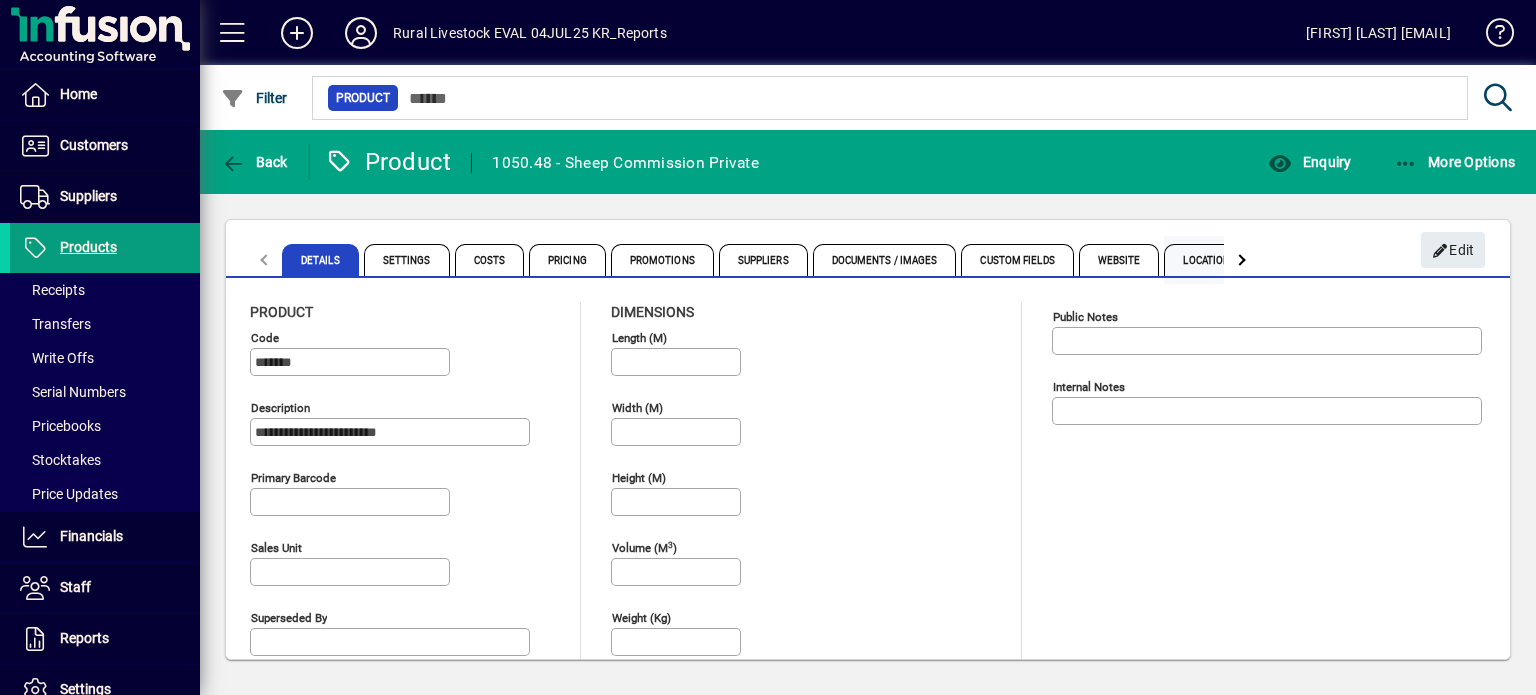 click on "Locations" at bounding box center [1209, 260] 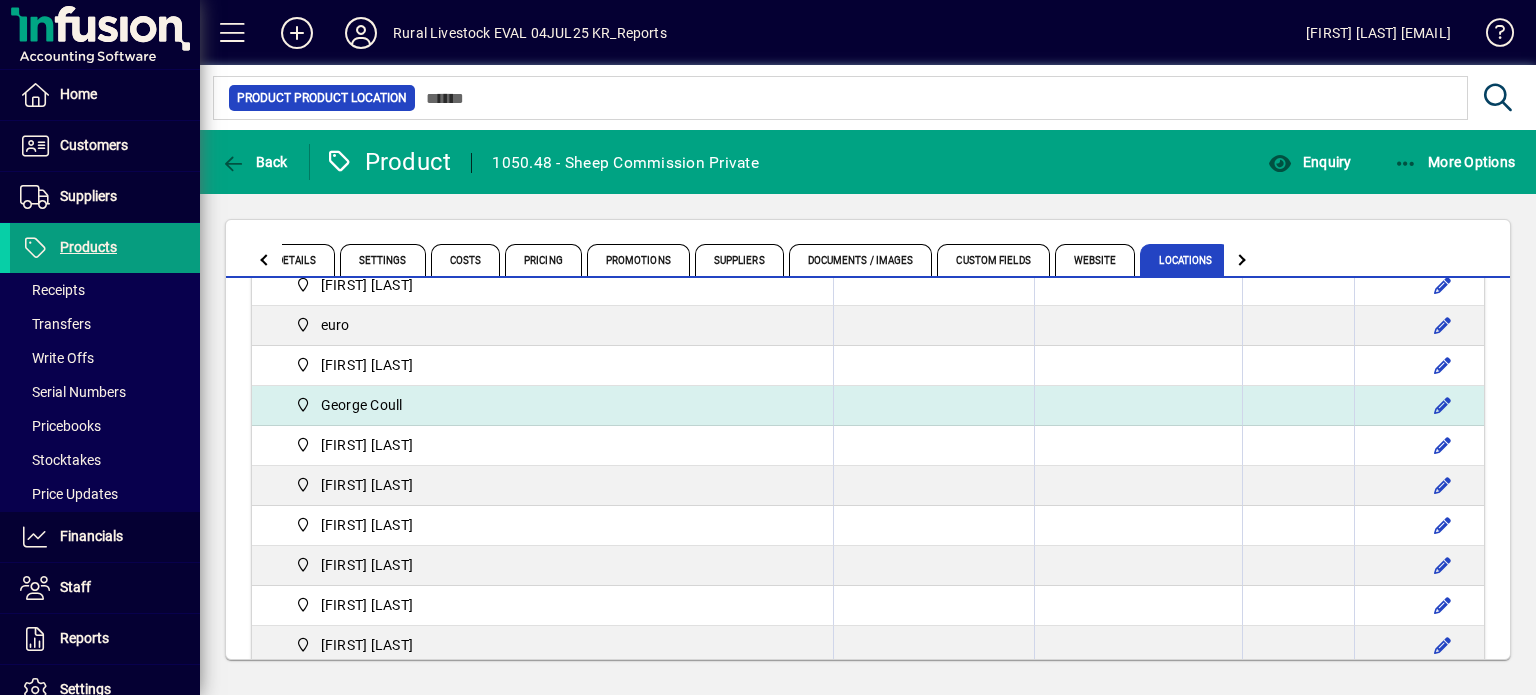 scroll, scrollTop: 0, scrollLeft: 0, axis: both 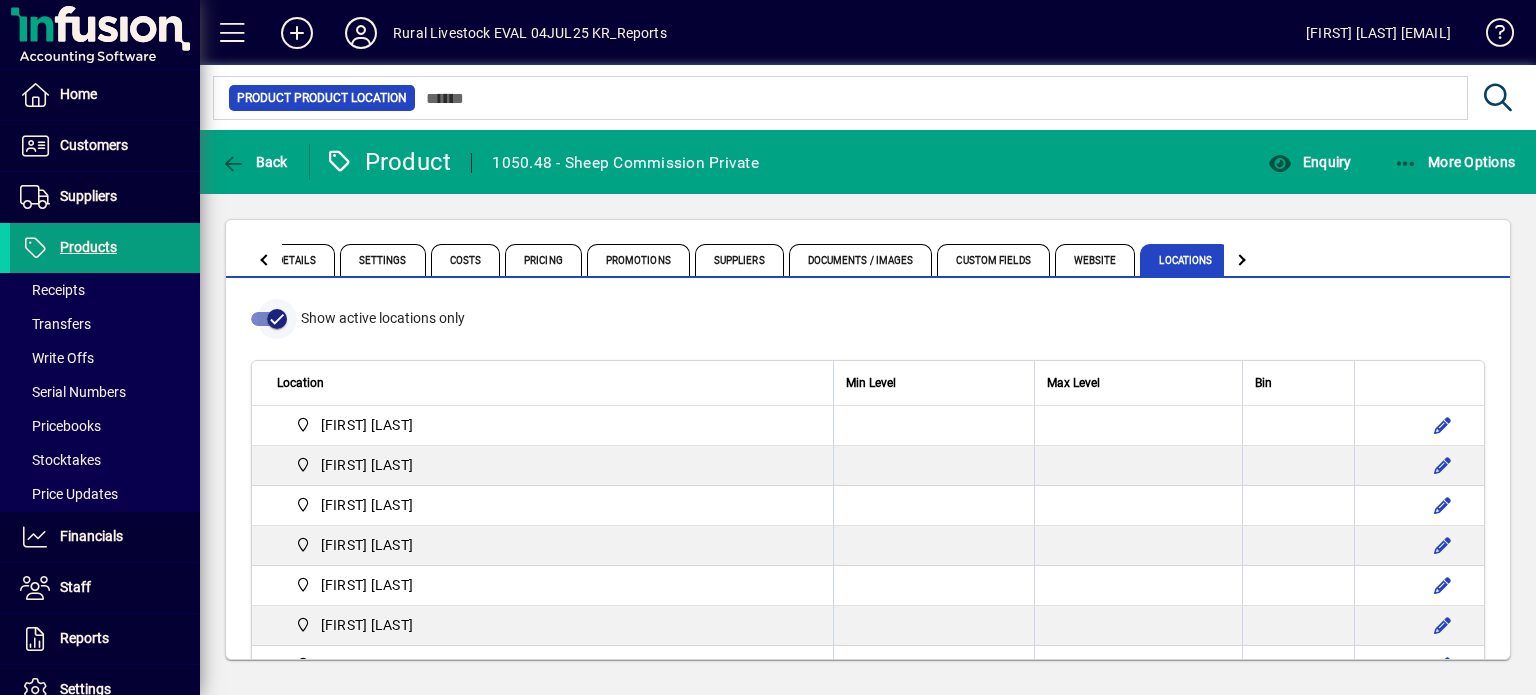 click 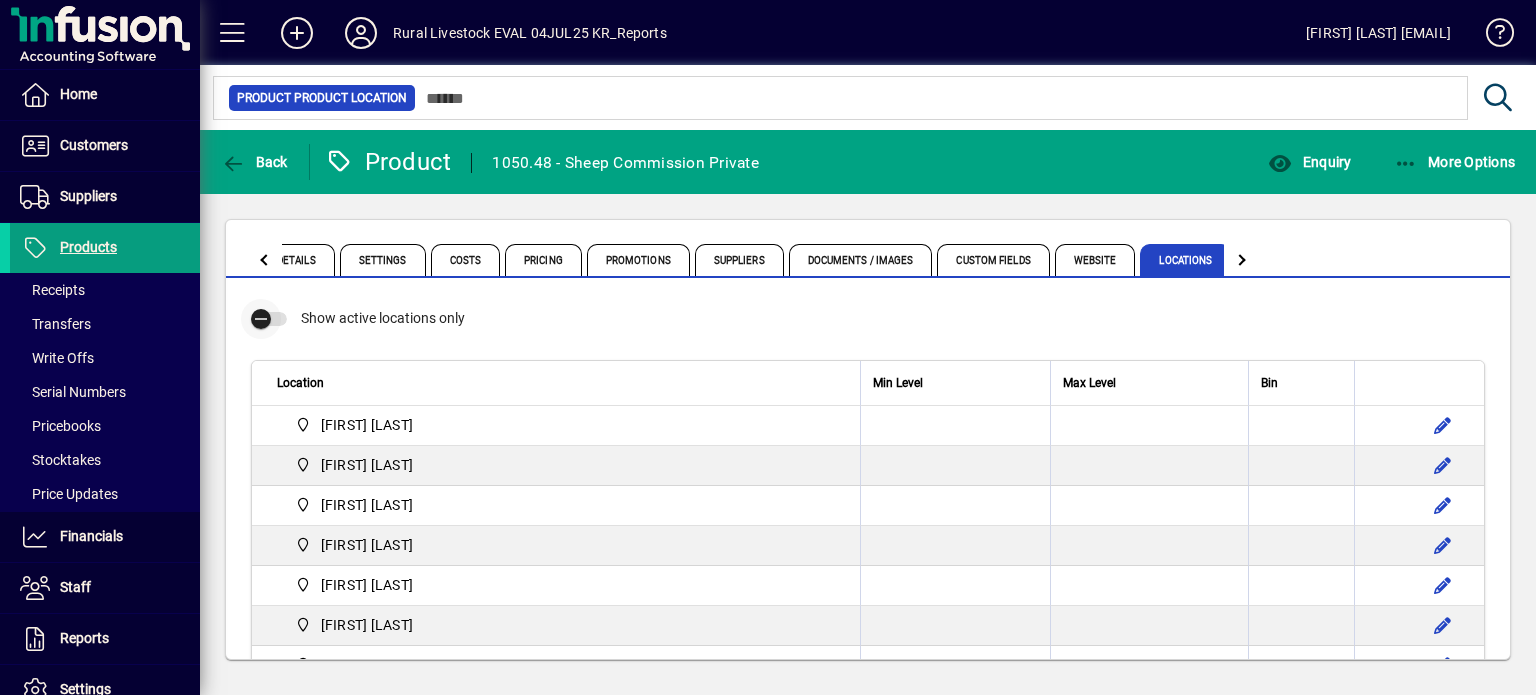 click at bounding box center (269, 319) 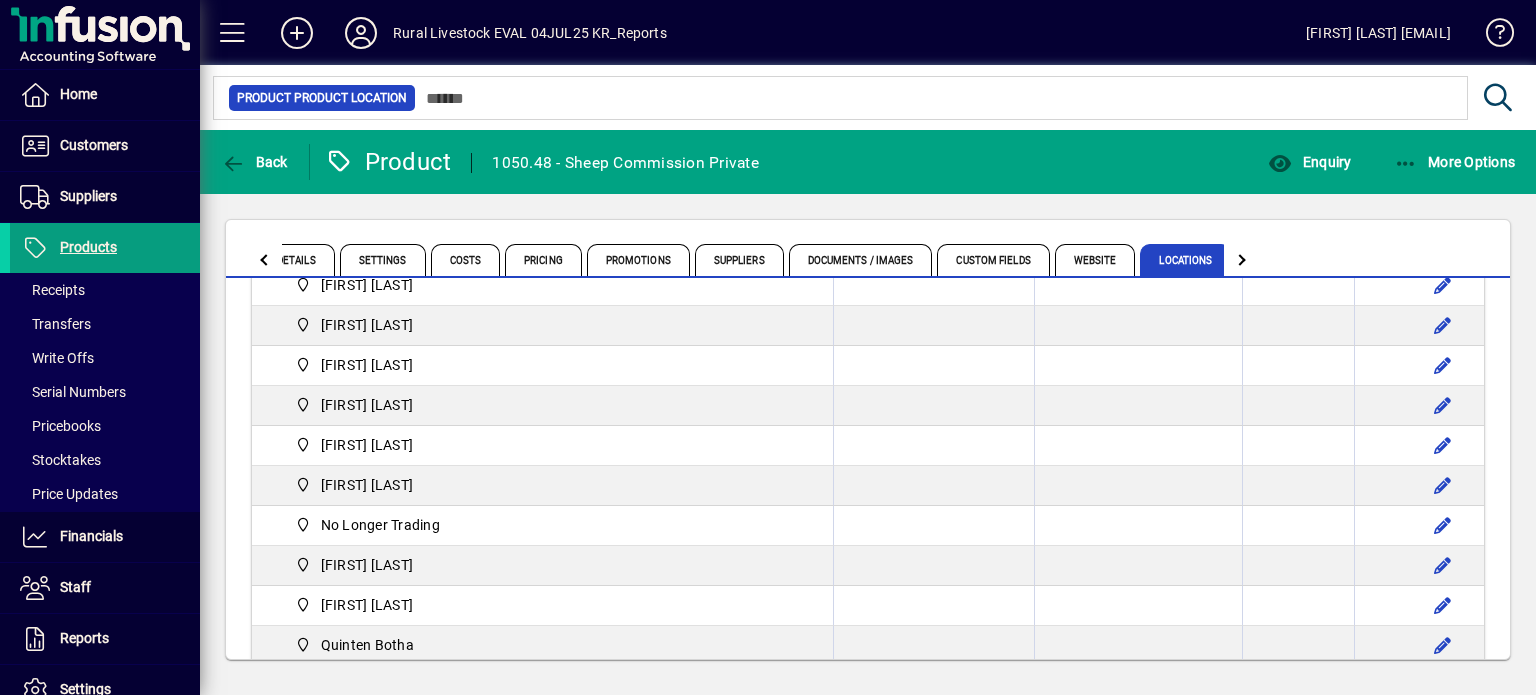 scroll, scrollTop: 2050, scrollLeft: 0, axis: vertical 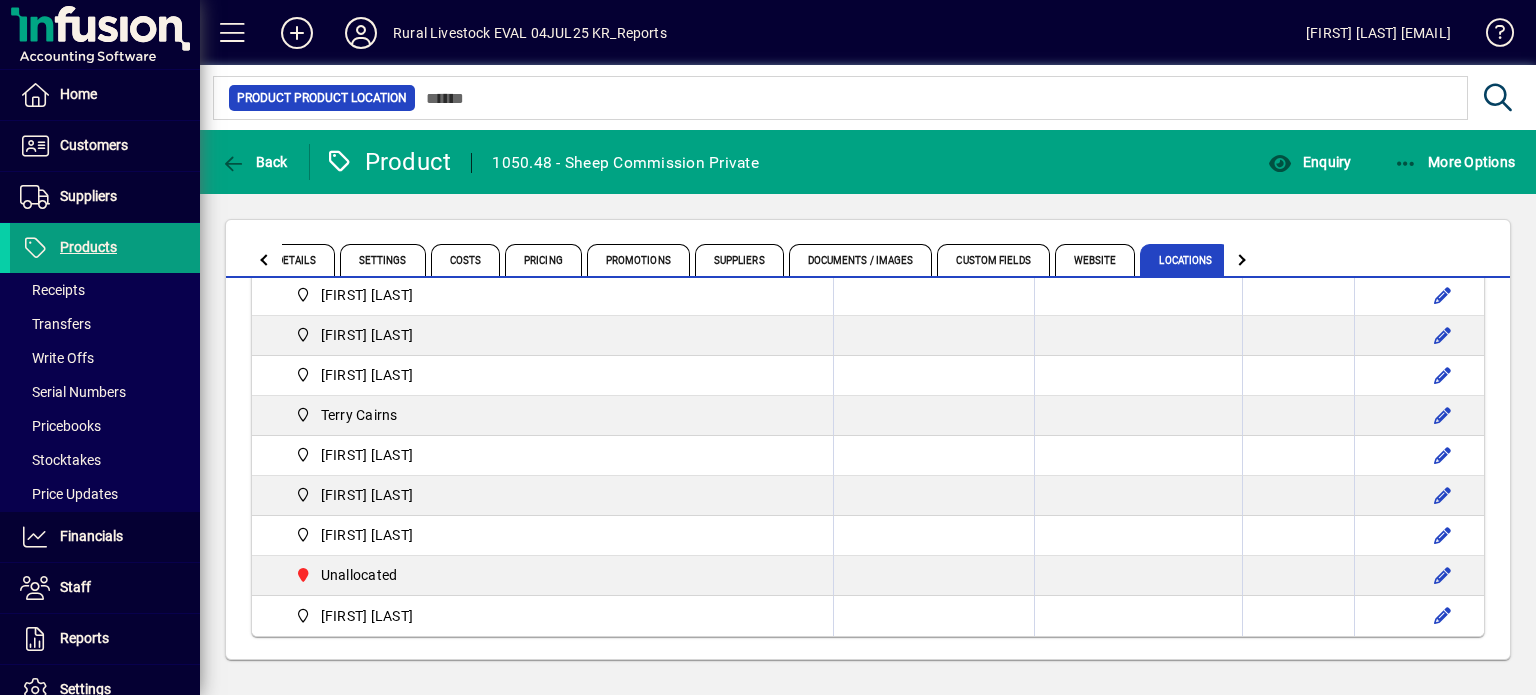 click 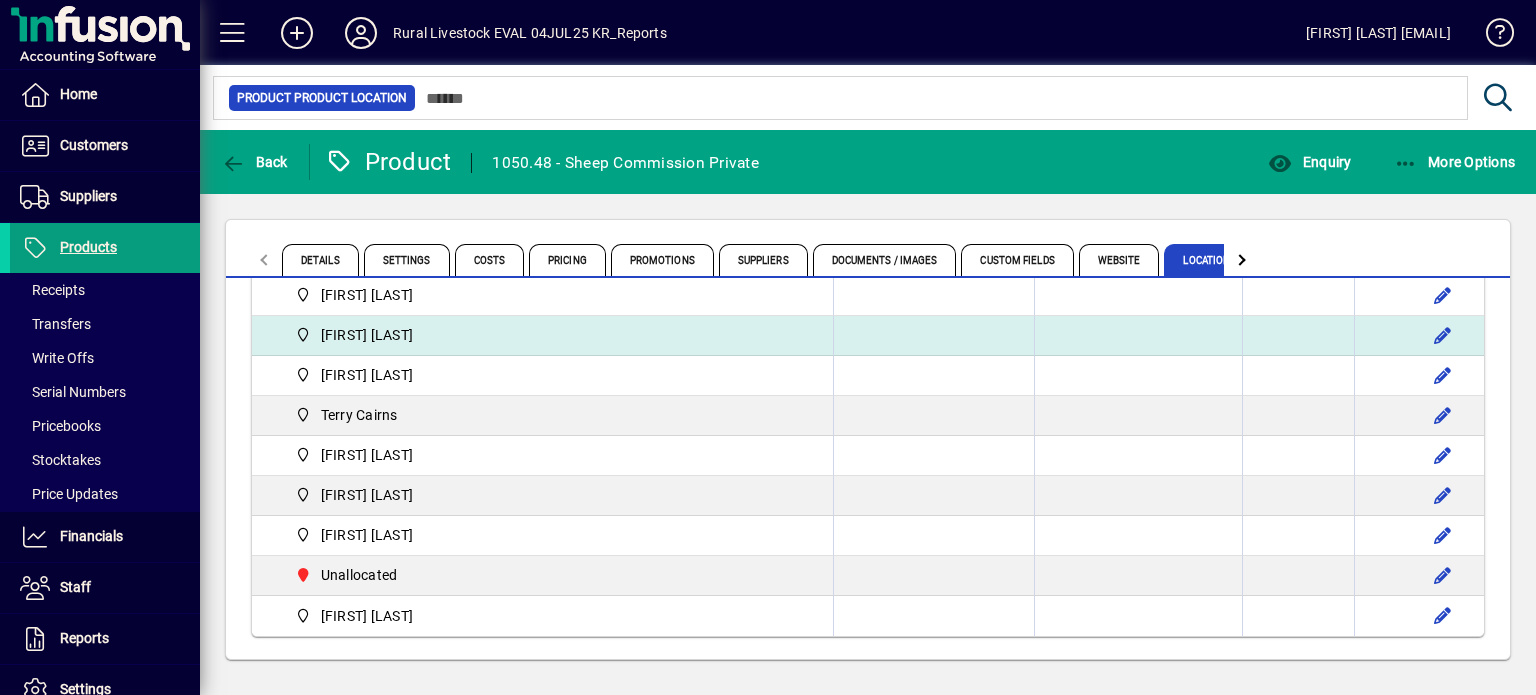 click on "Rodger Eade" at bounding box center [367, 335] 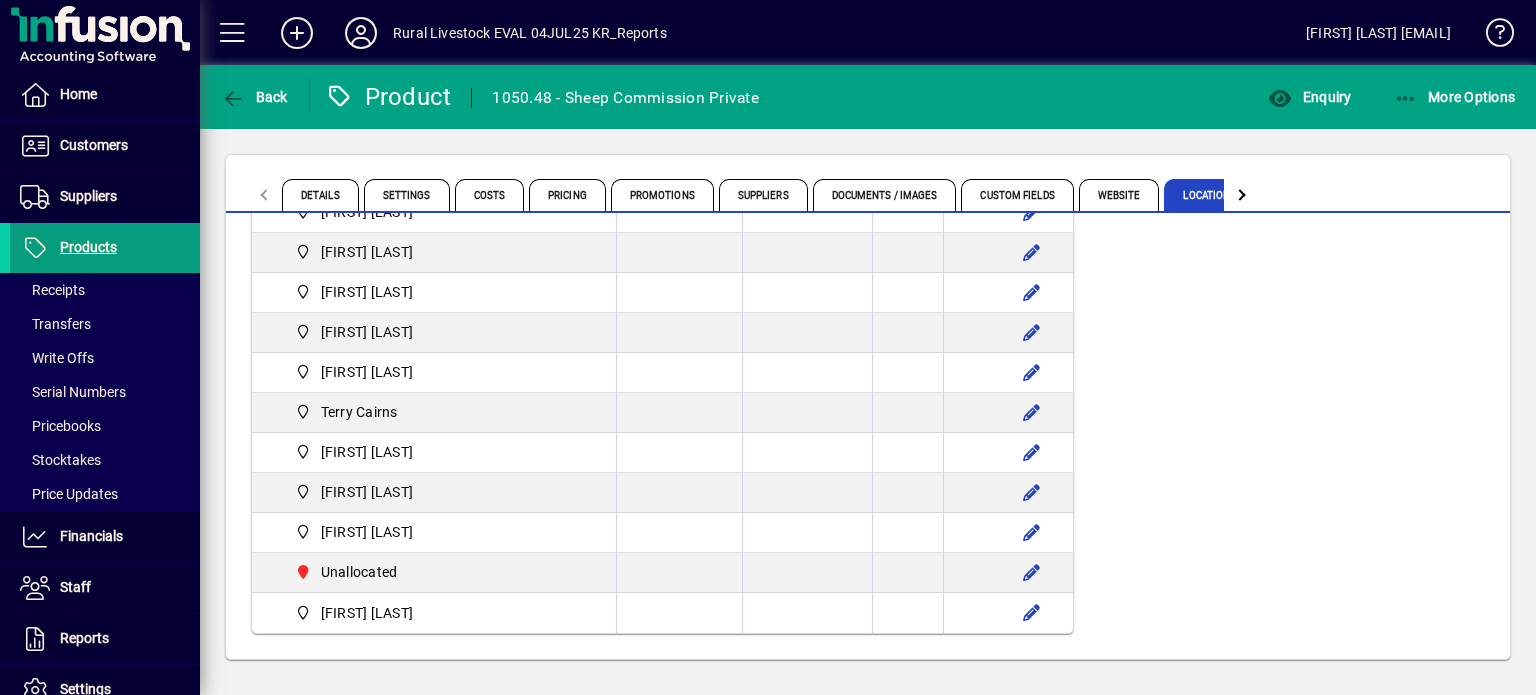 scroll, scrollTop: 1985, scrollLeft: 0, axis: vertical 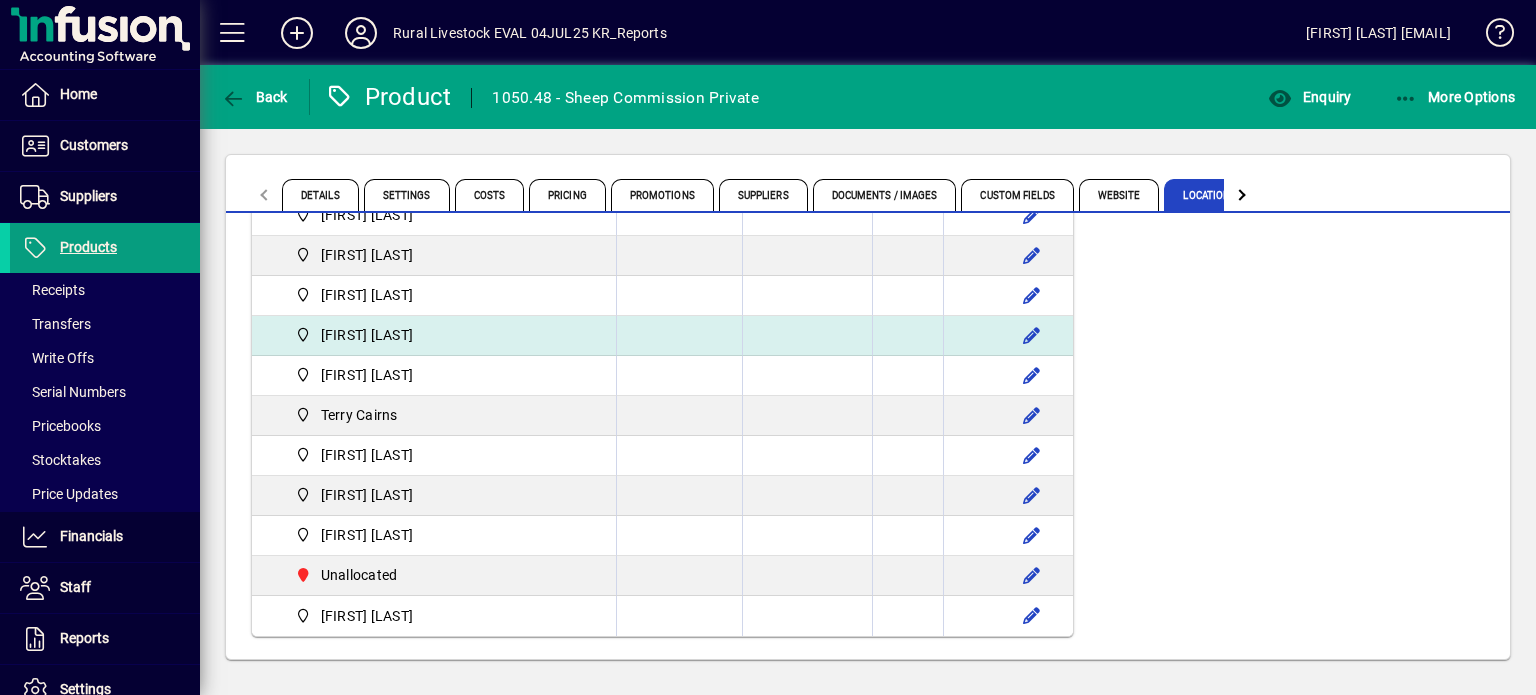 click at bounding box center (678, 336) 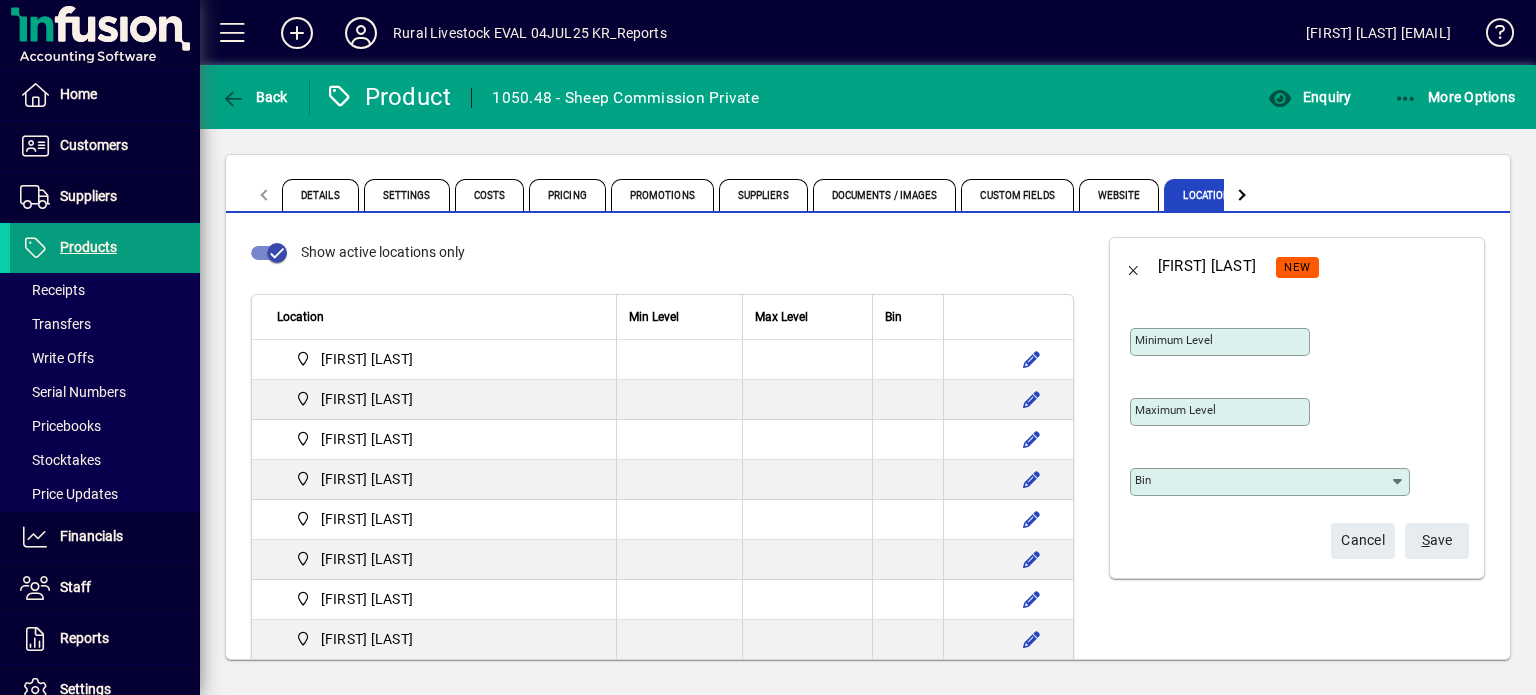 scroll, scrollTop: 0, scrollLeft: 0, axis: both 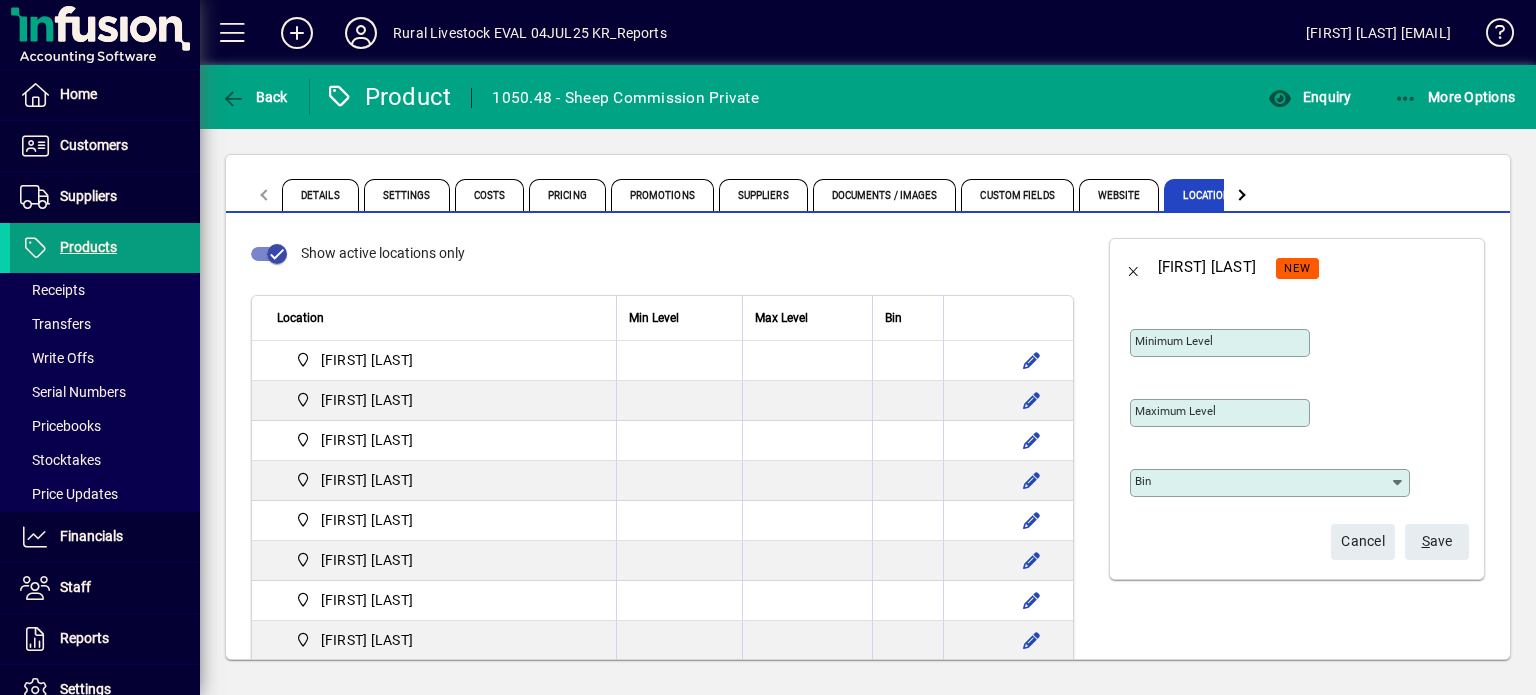 click on "Details Settings Costs Pricing Promotions Suppliers Documents / Images Custom Fields Website Locations Prompts" 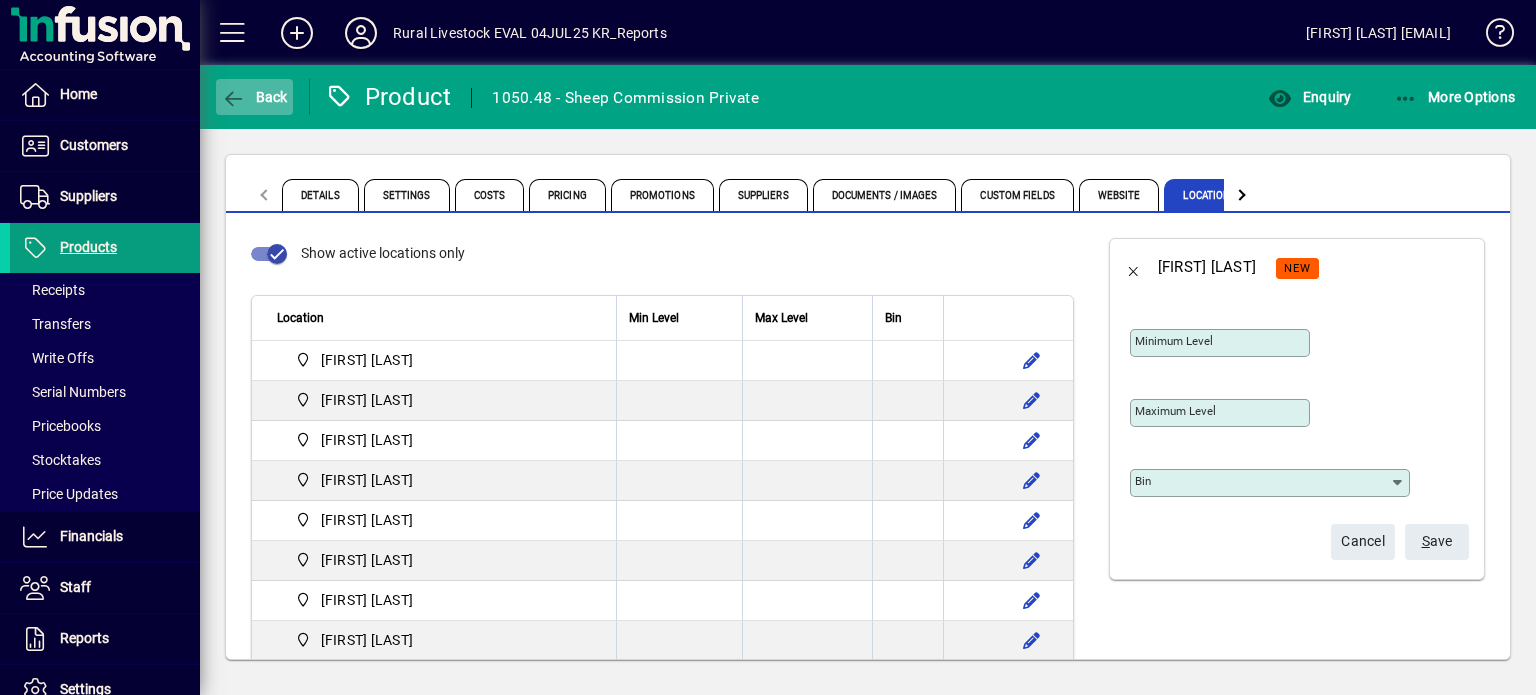 click on "Back" 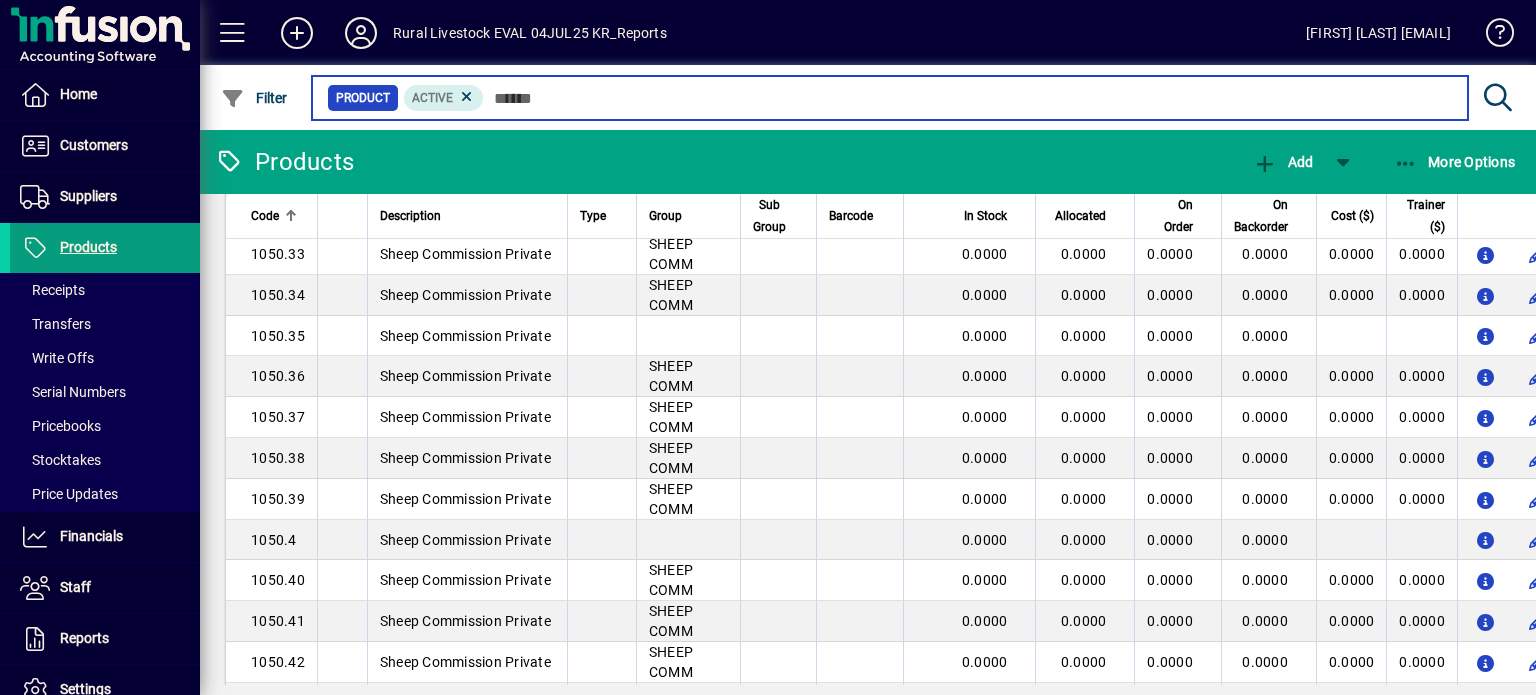 scroll, scrollTop: 1900, scrollLeft: 0, axis: vertical 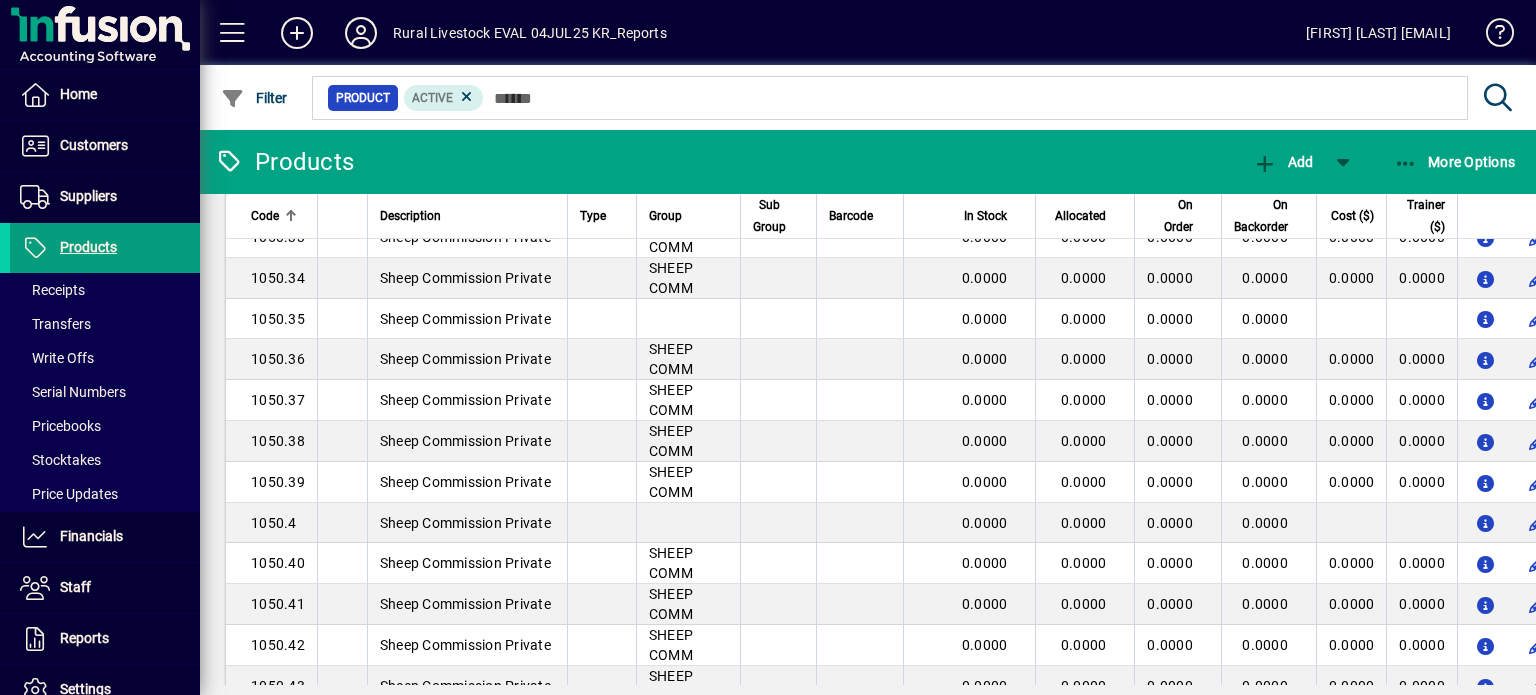 click on "Sheep Commission Private" at bounding box center [467, 359] 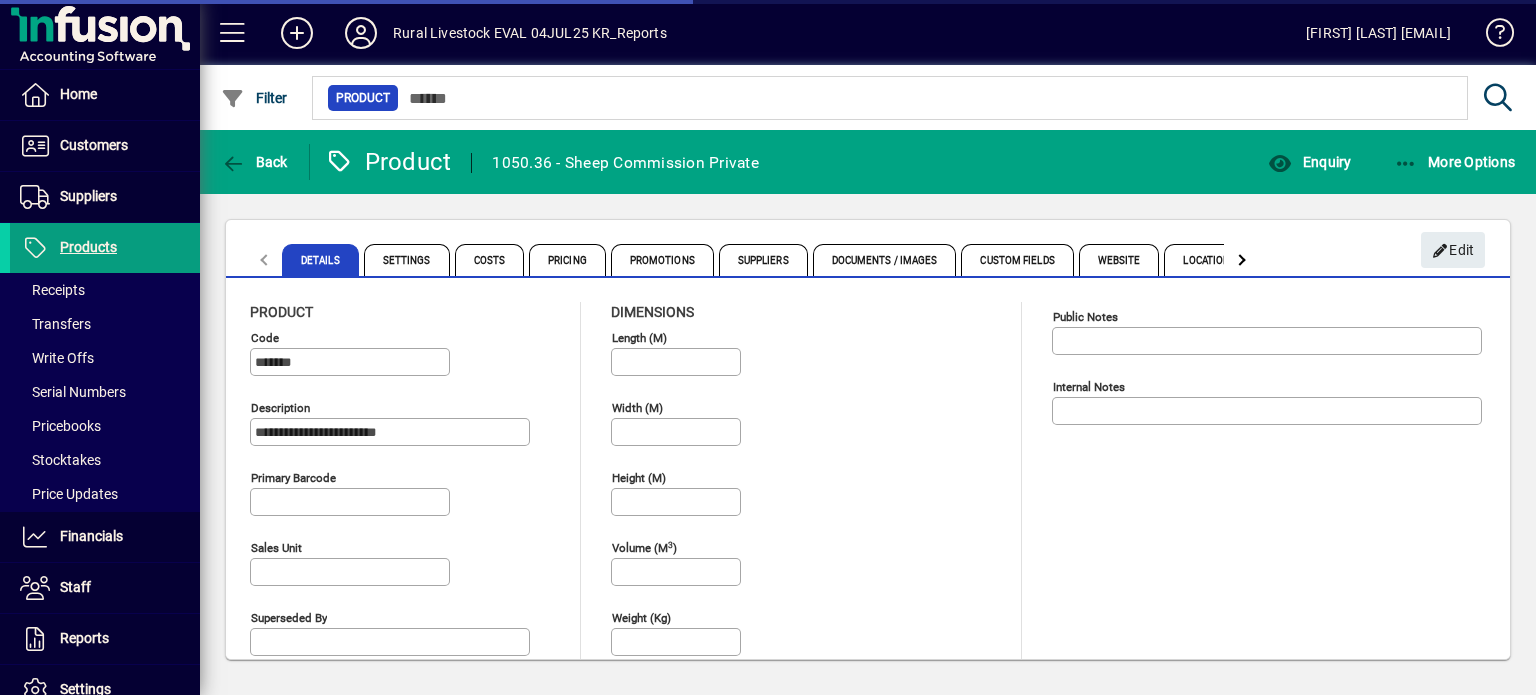 type on "**********" 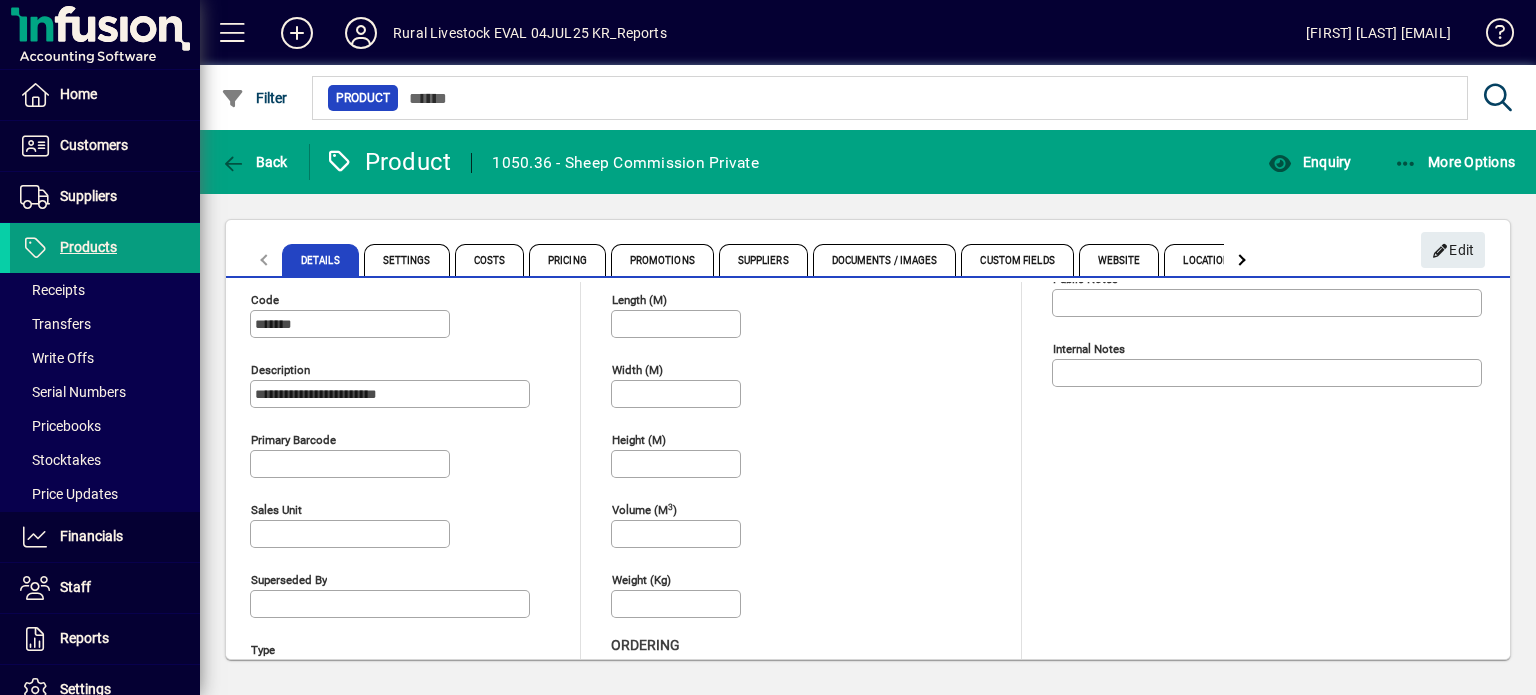 scroll, scrollTop: 0, scrollLeft: 0, axis: both 